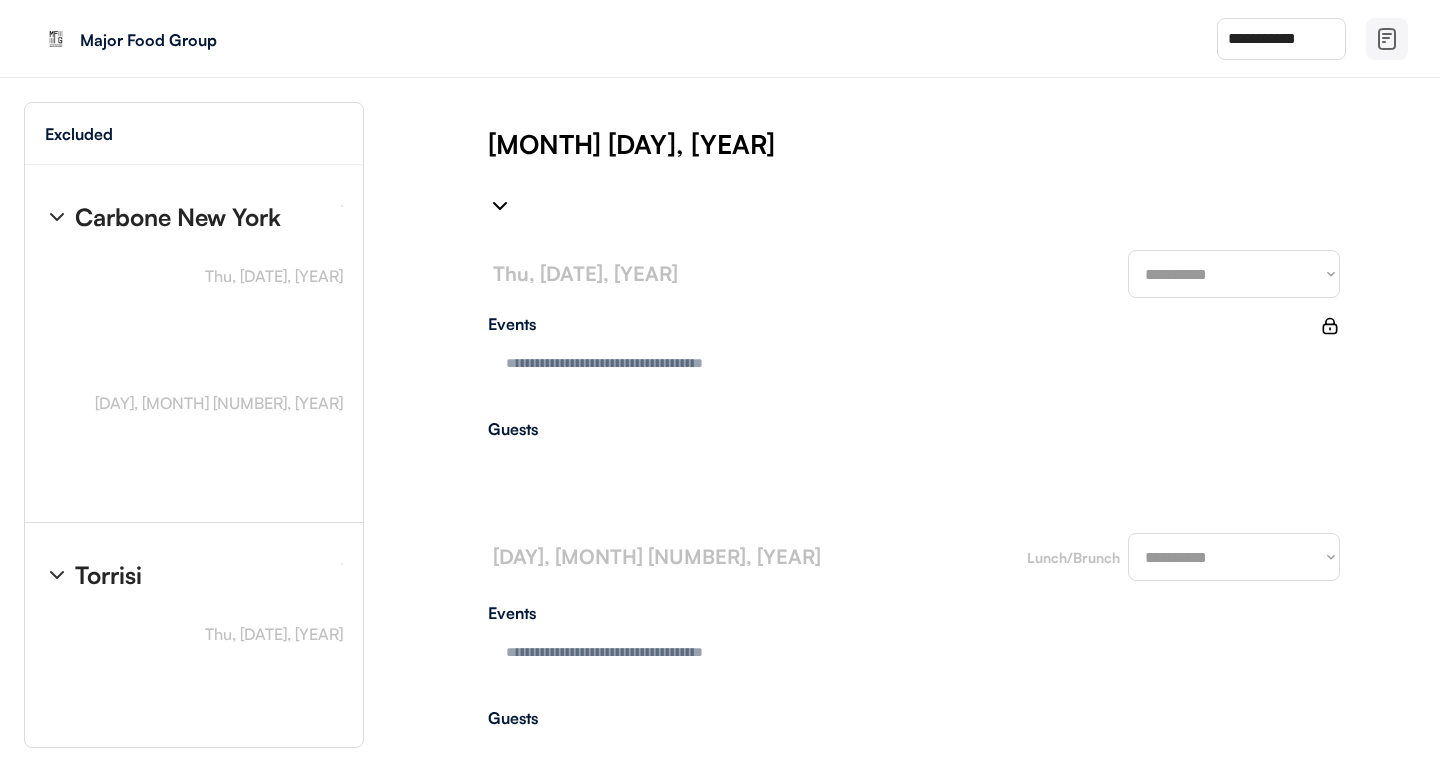 scroll, scrollTop: 0, scrollLeft: 0, axis: both 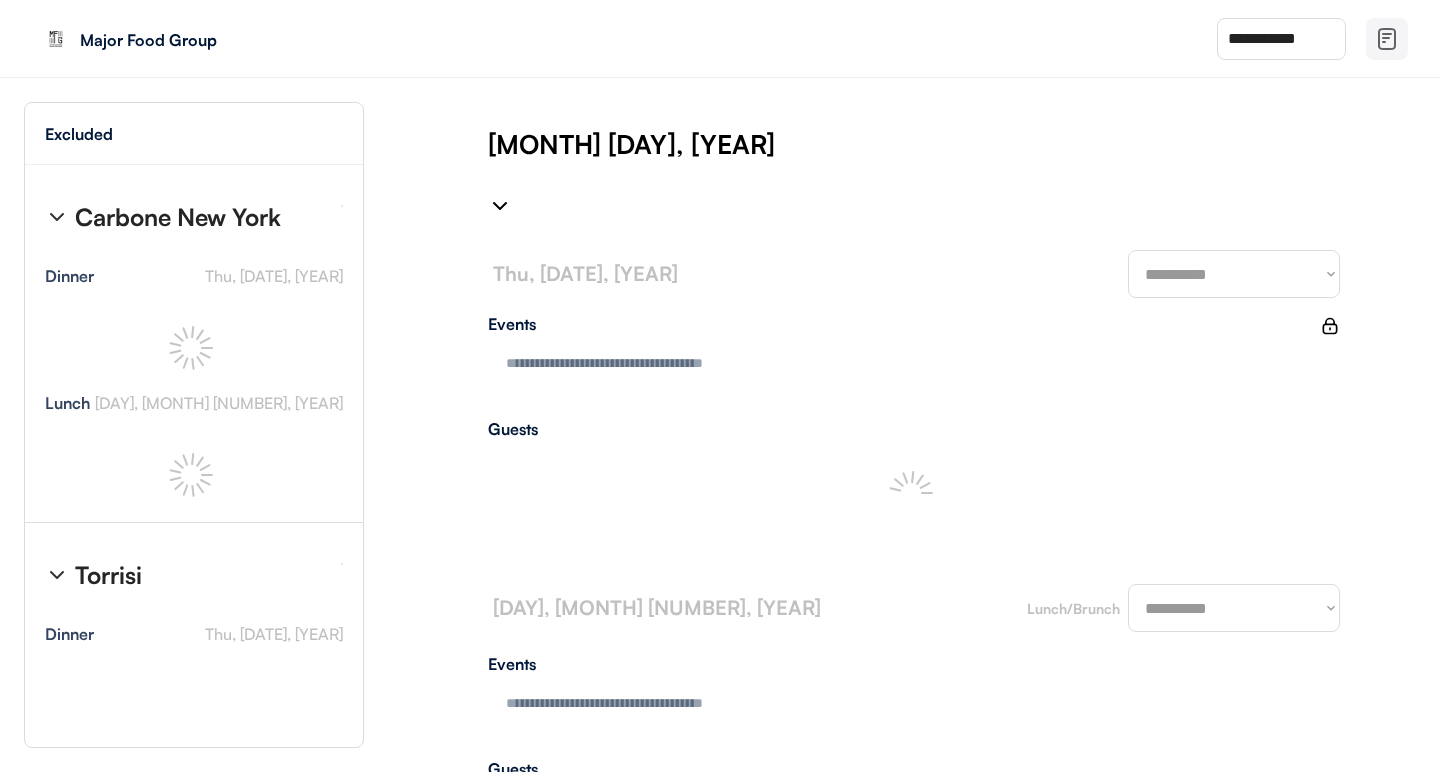 type on "**********" 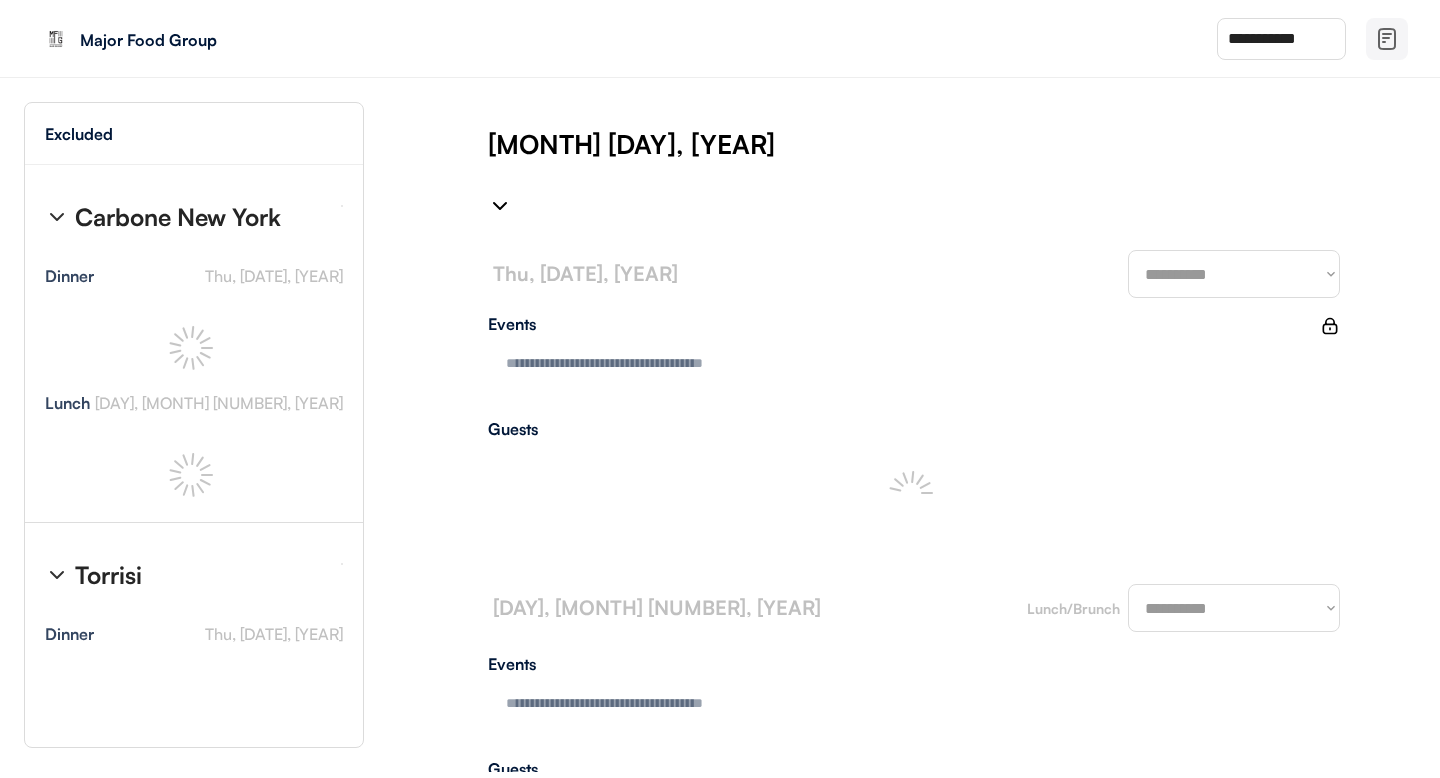type on "**********" 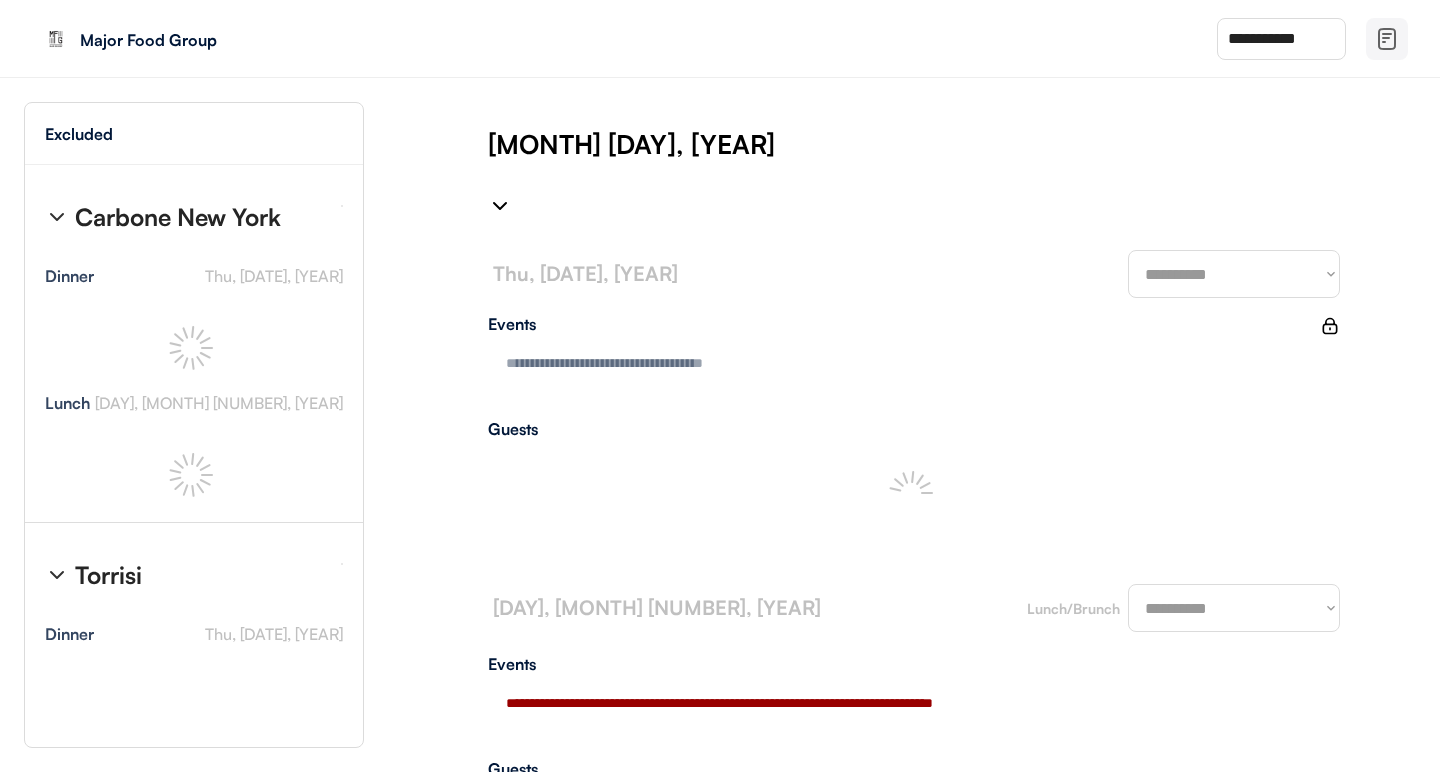select on "*******" 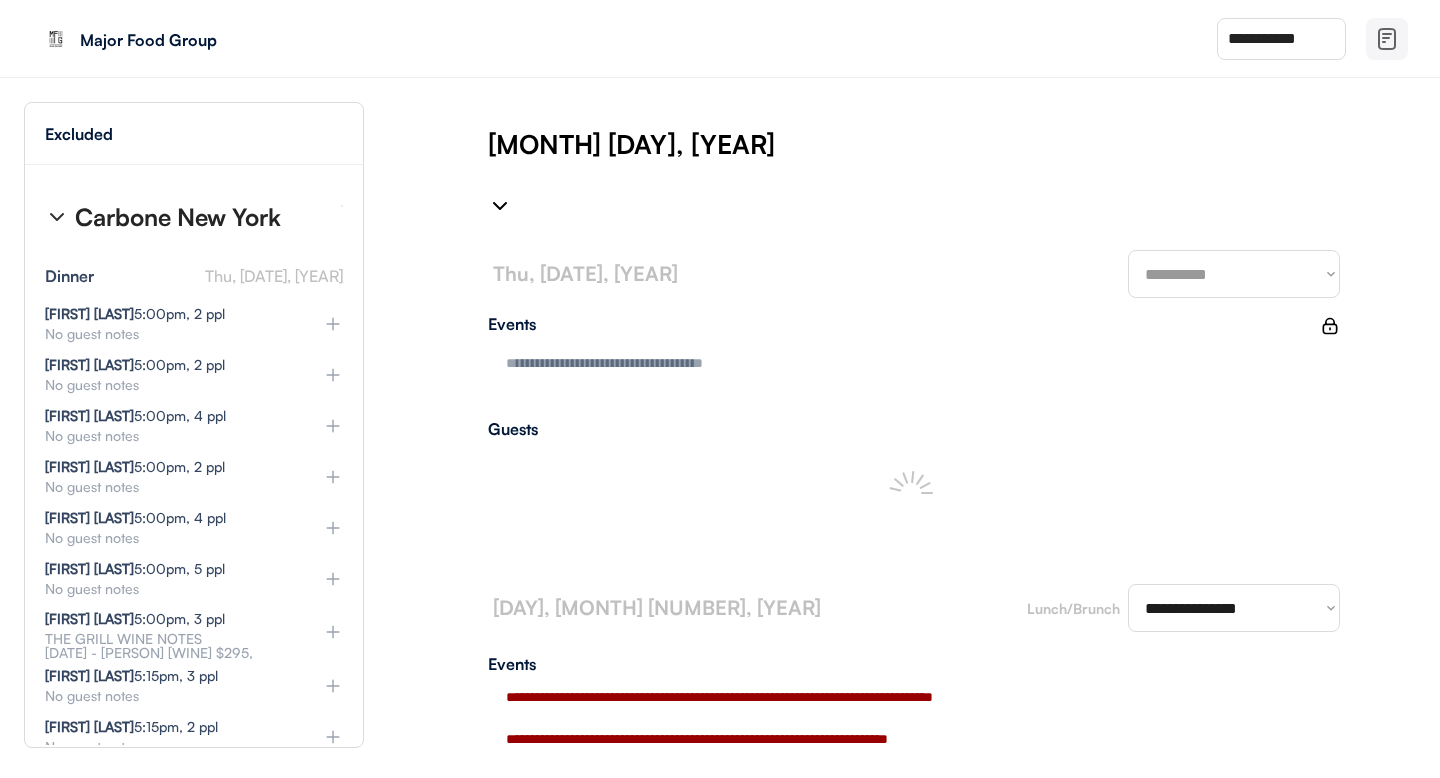 select on "*******" 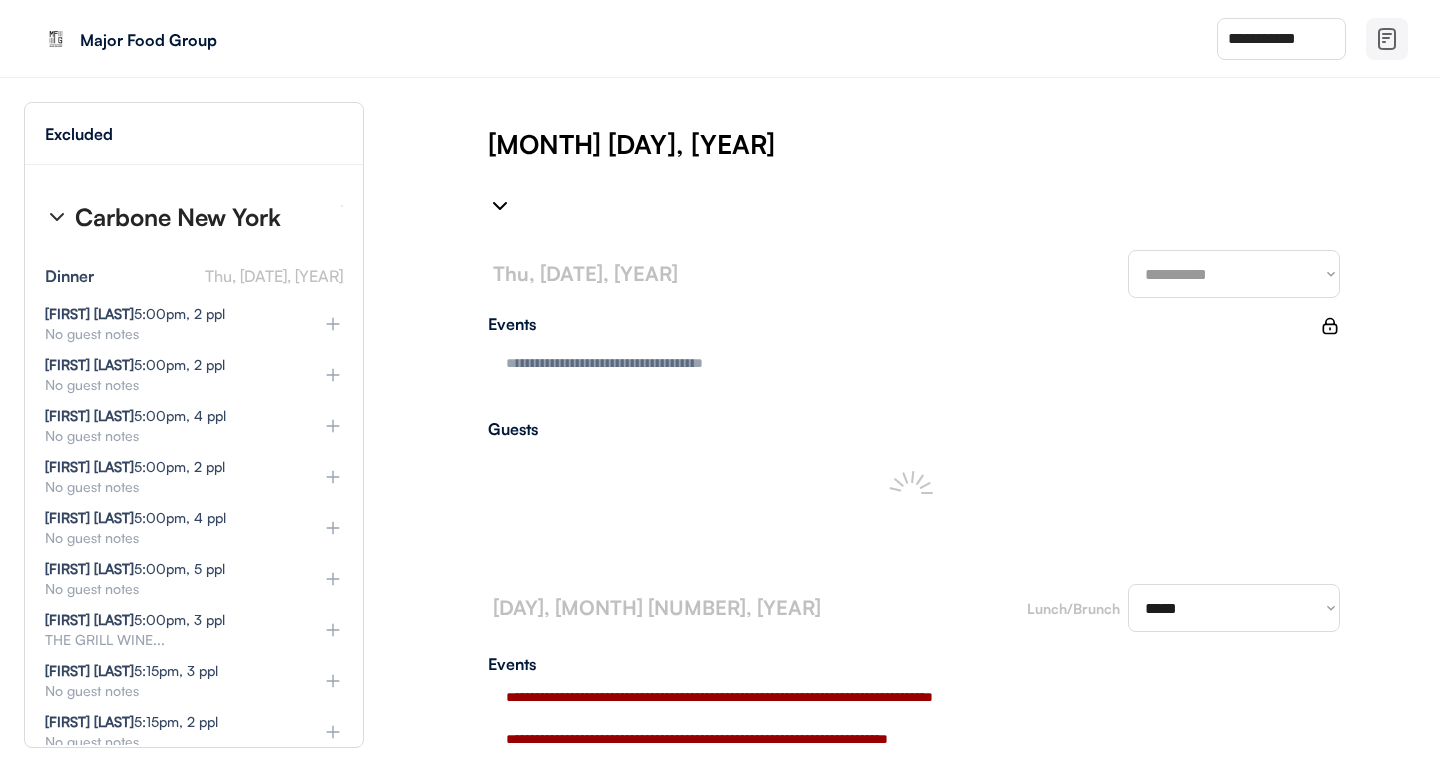 type on "**********" 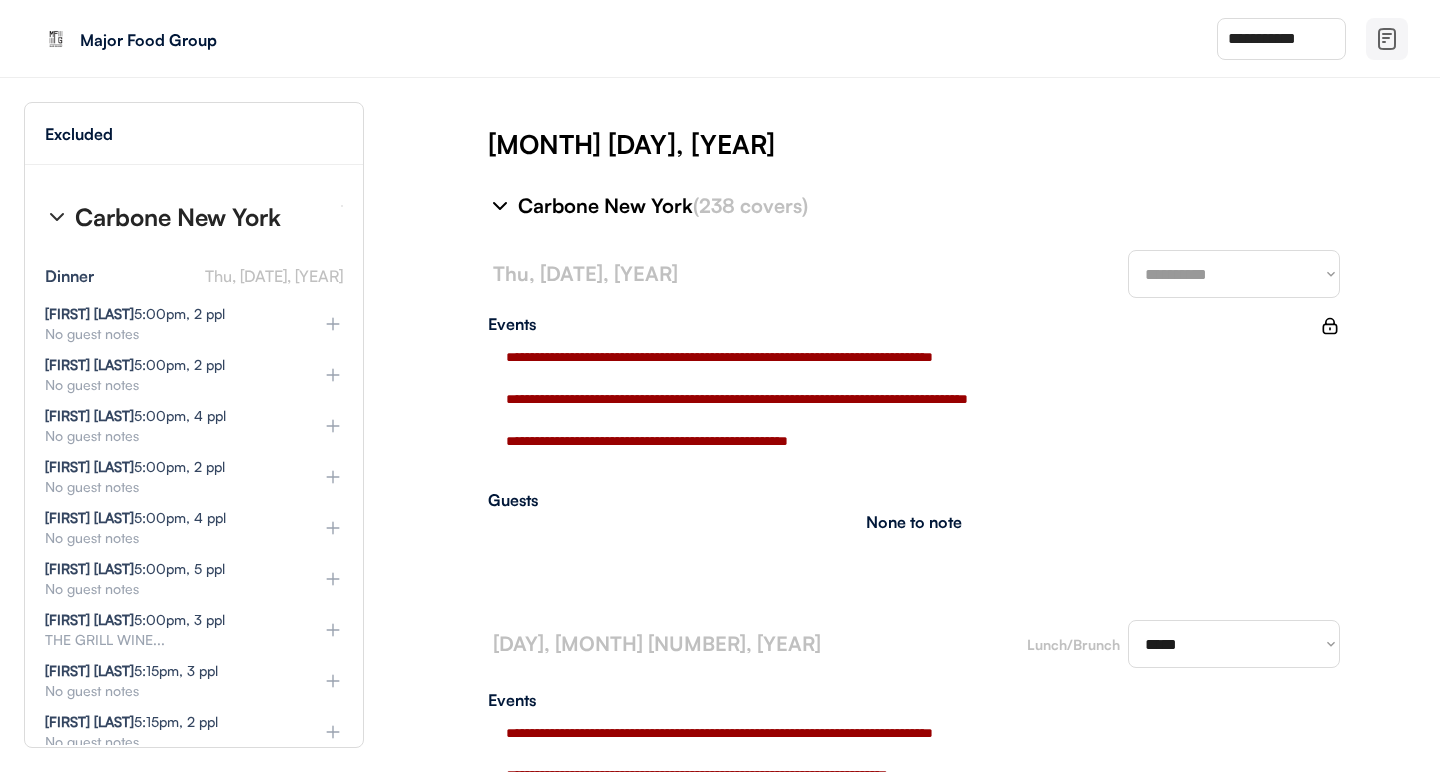 type on "**********" 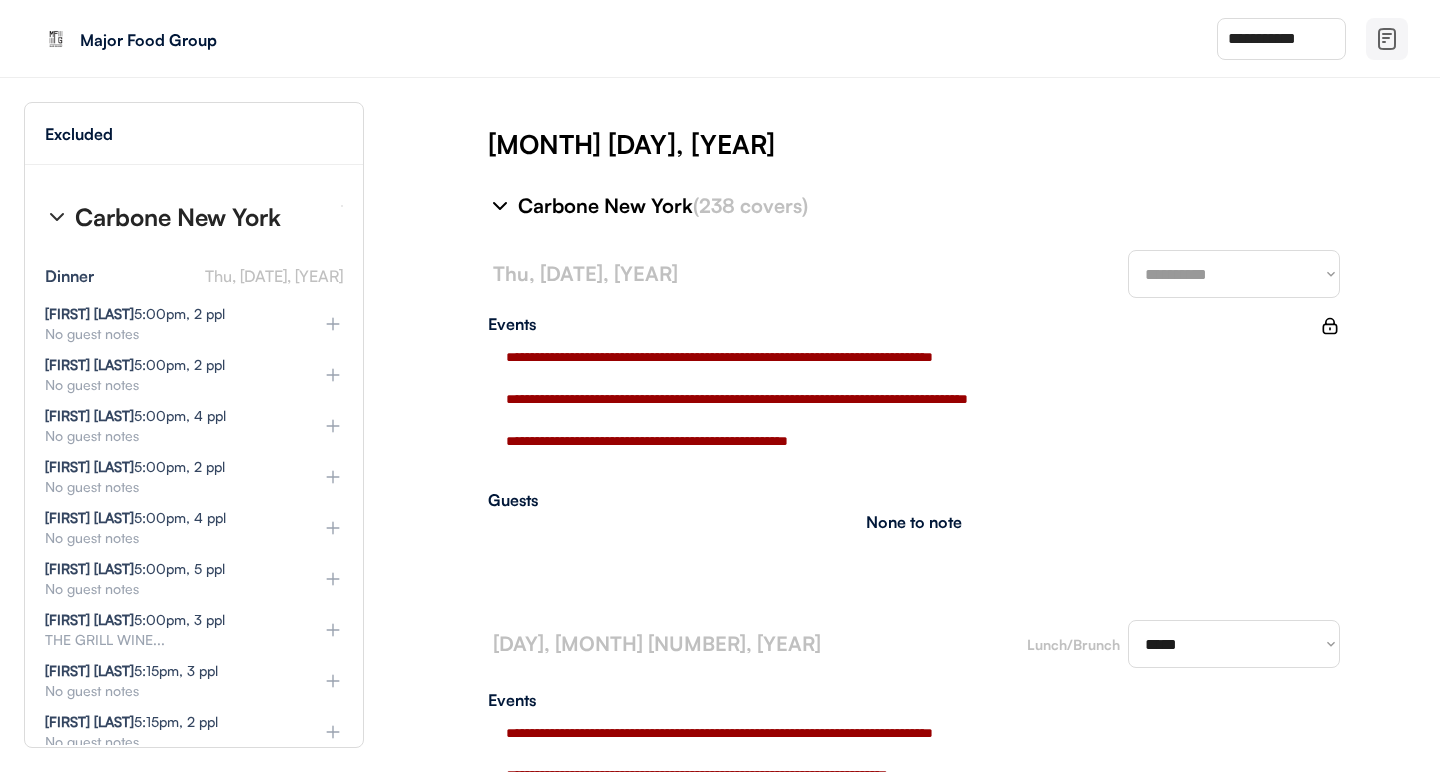 select on "********" 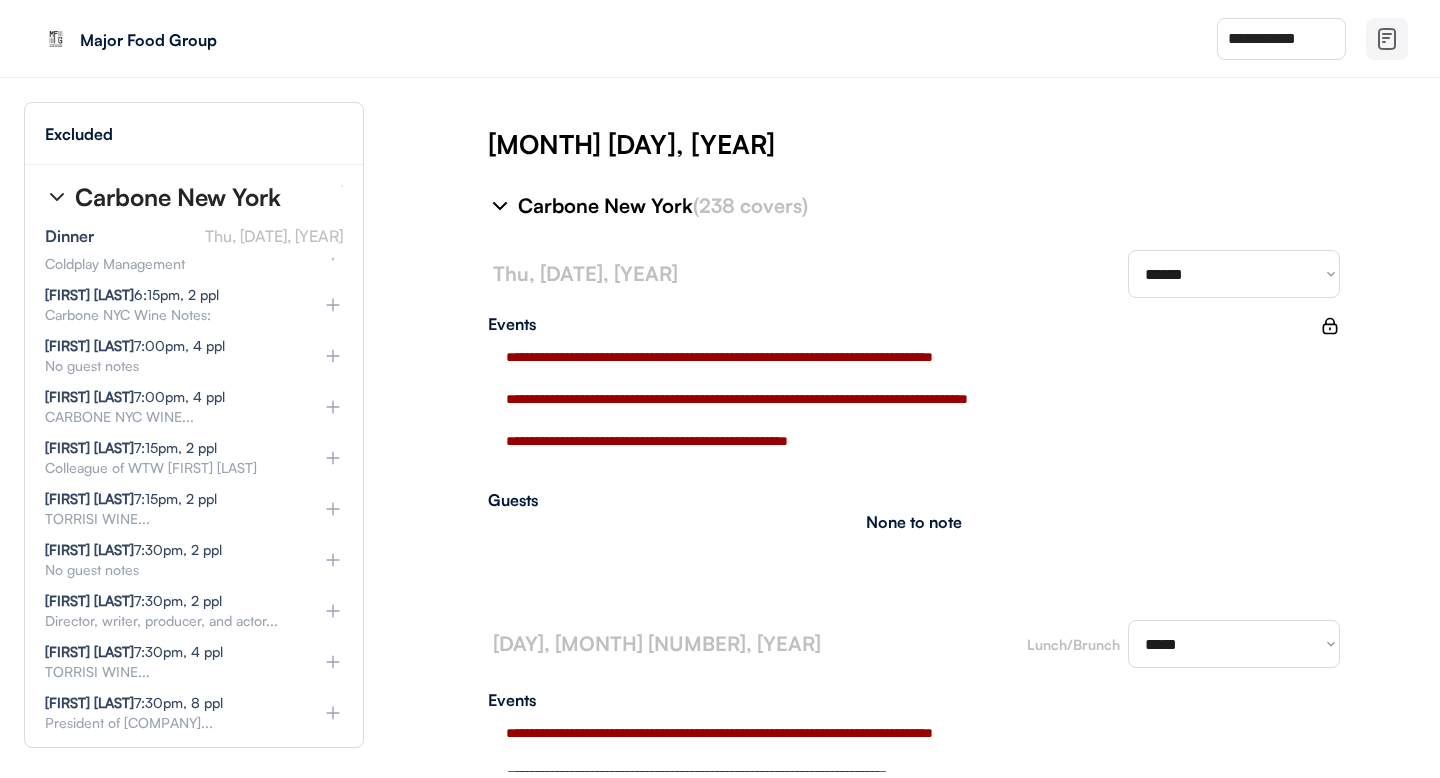 scroll, scrollTop: 1109, scrollLeft: 0, axis: vertical 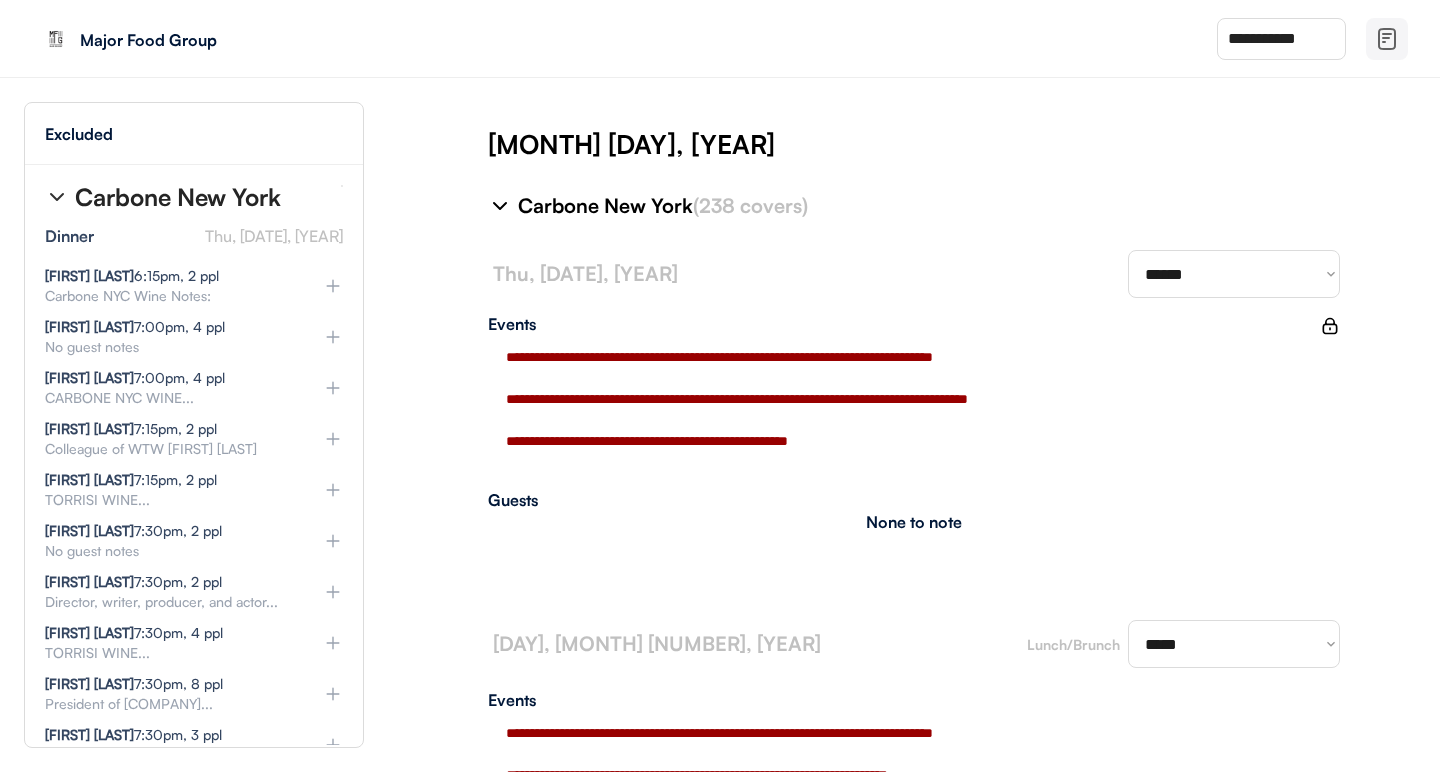 click on "**********" at bounding box center [914, 467] 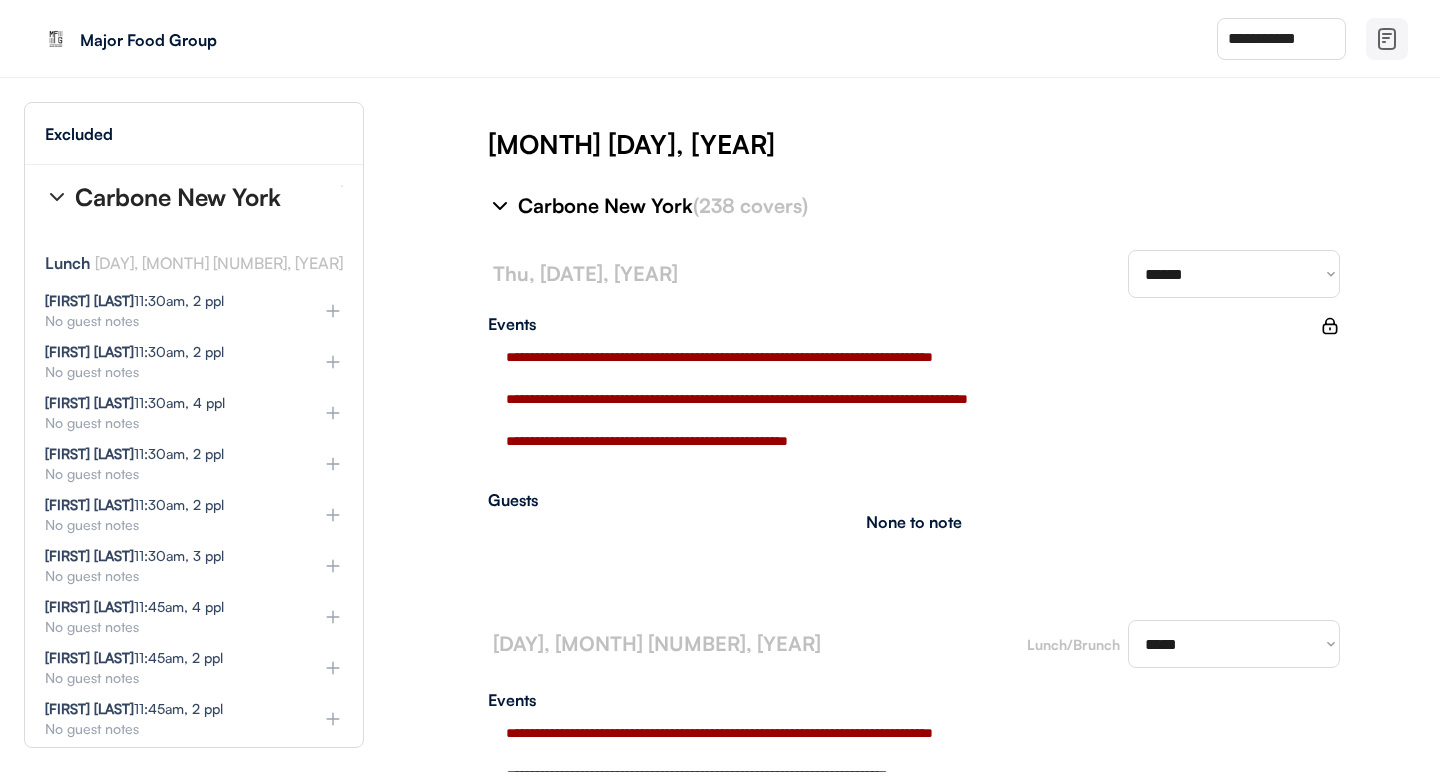 scroll, scrollTop: 3676, scrollLeft: 0, axis: vertical 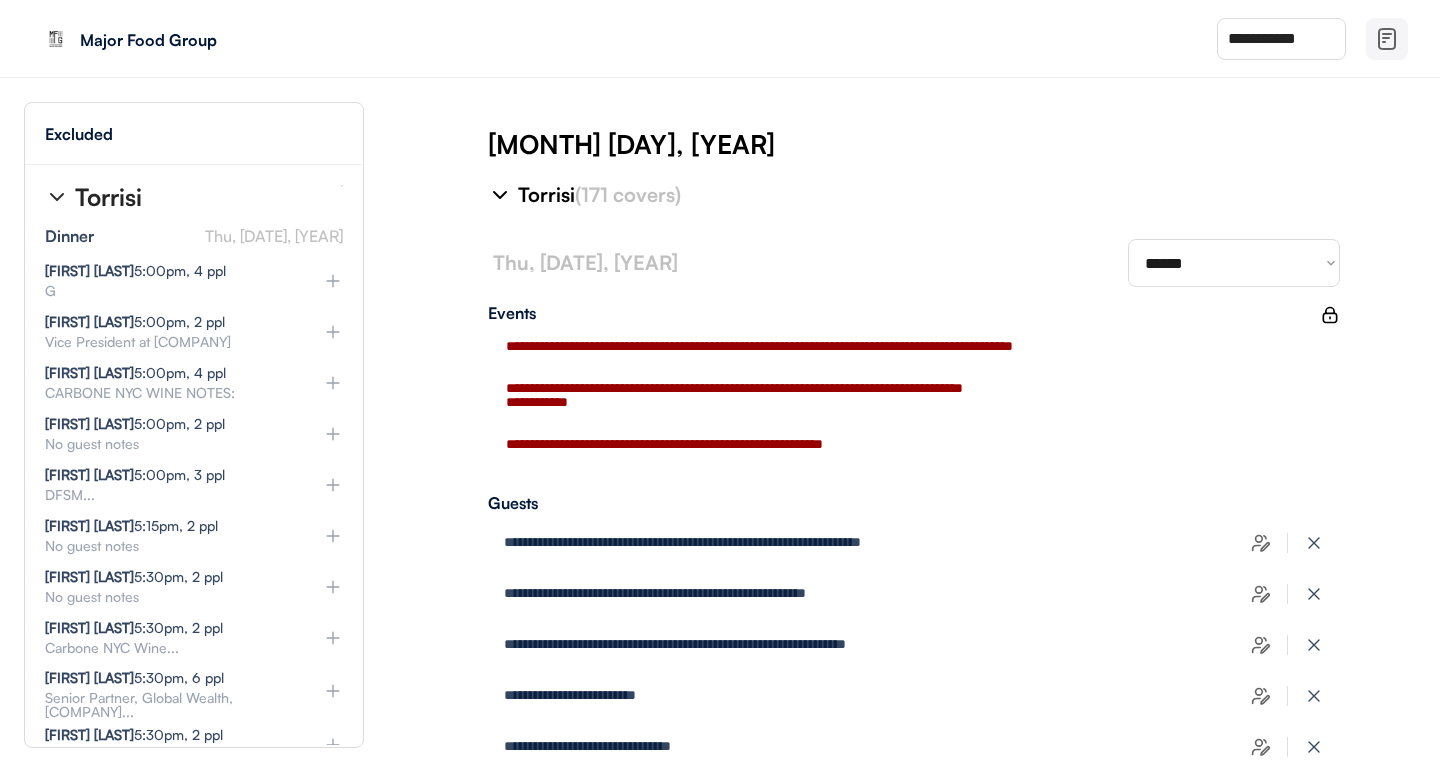 click on "**********" at bounding box center [914, 467] 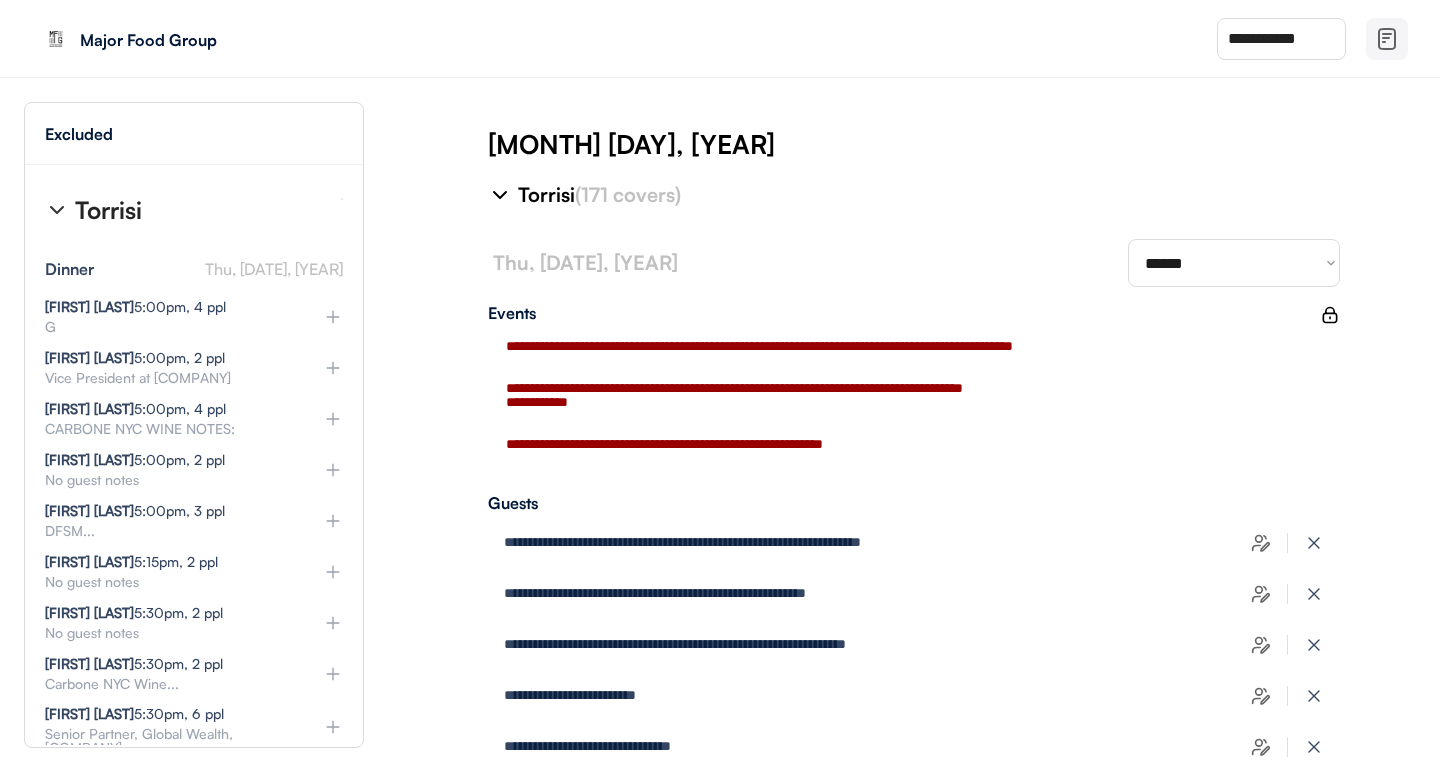 scroll, scrollTop: 6237, scrollLeft: 0, axis: vertical 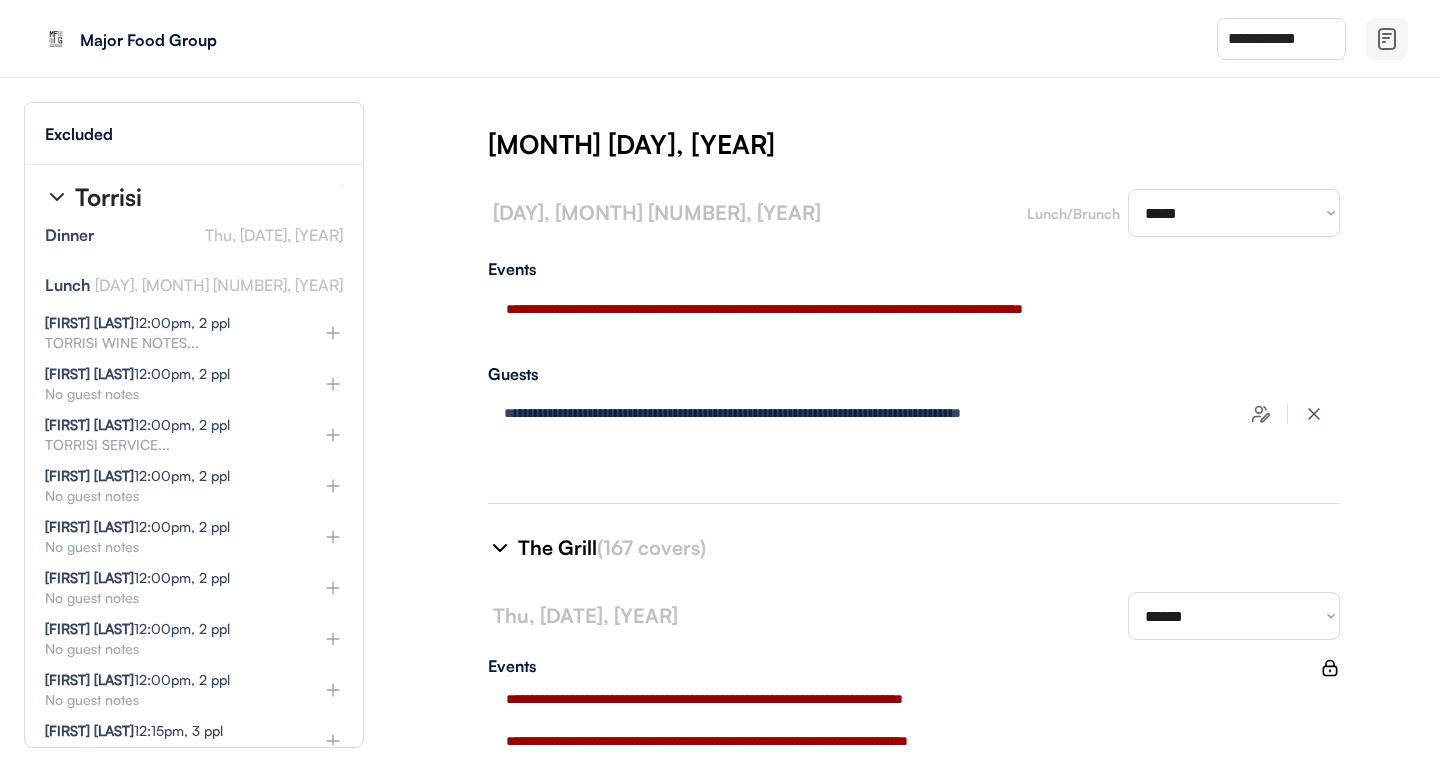 type on "**********" 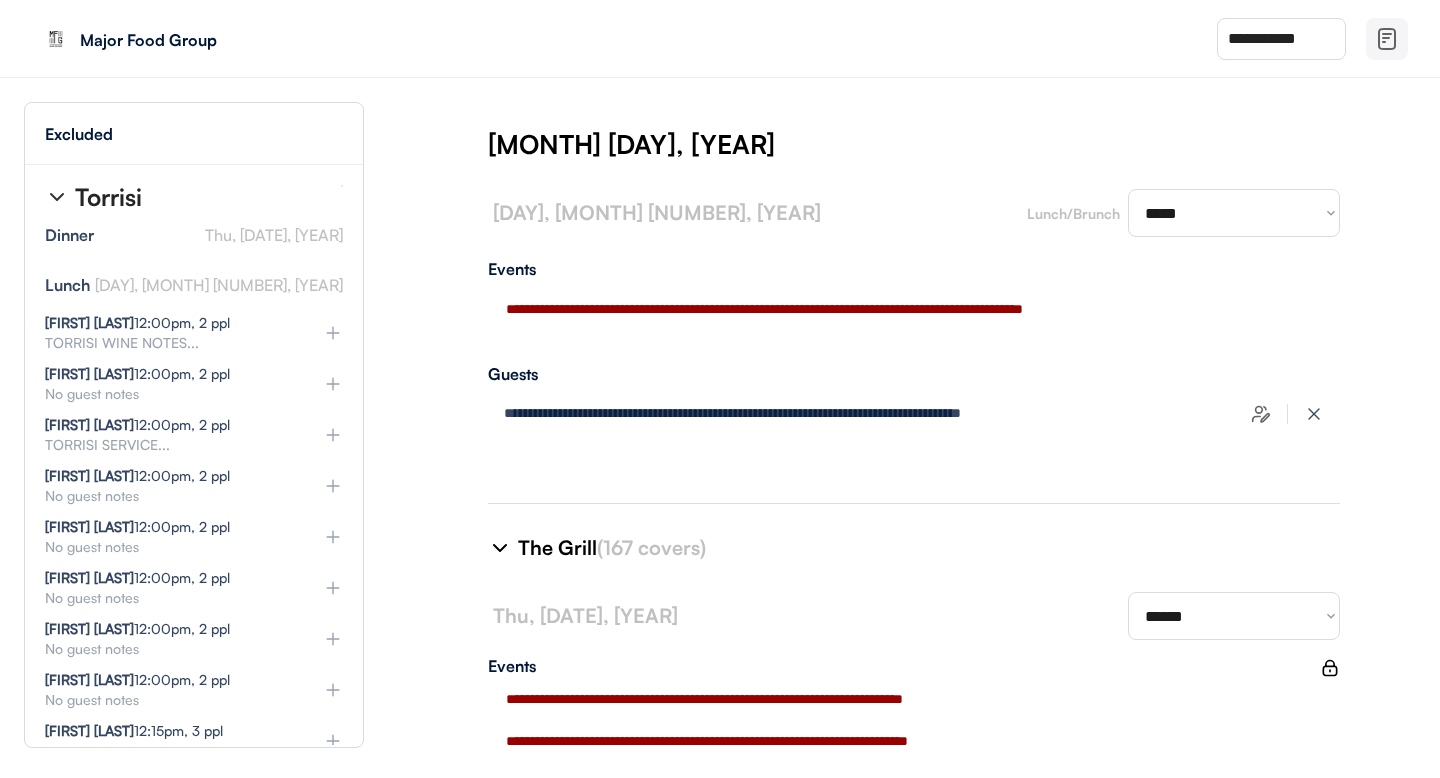 type on "**********" 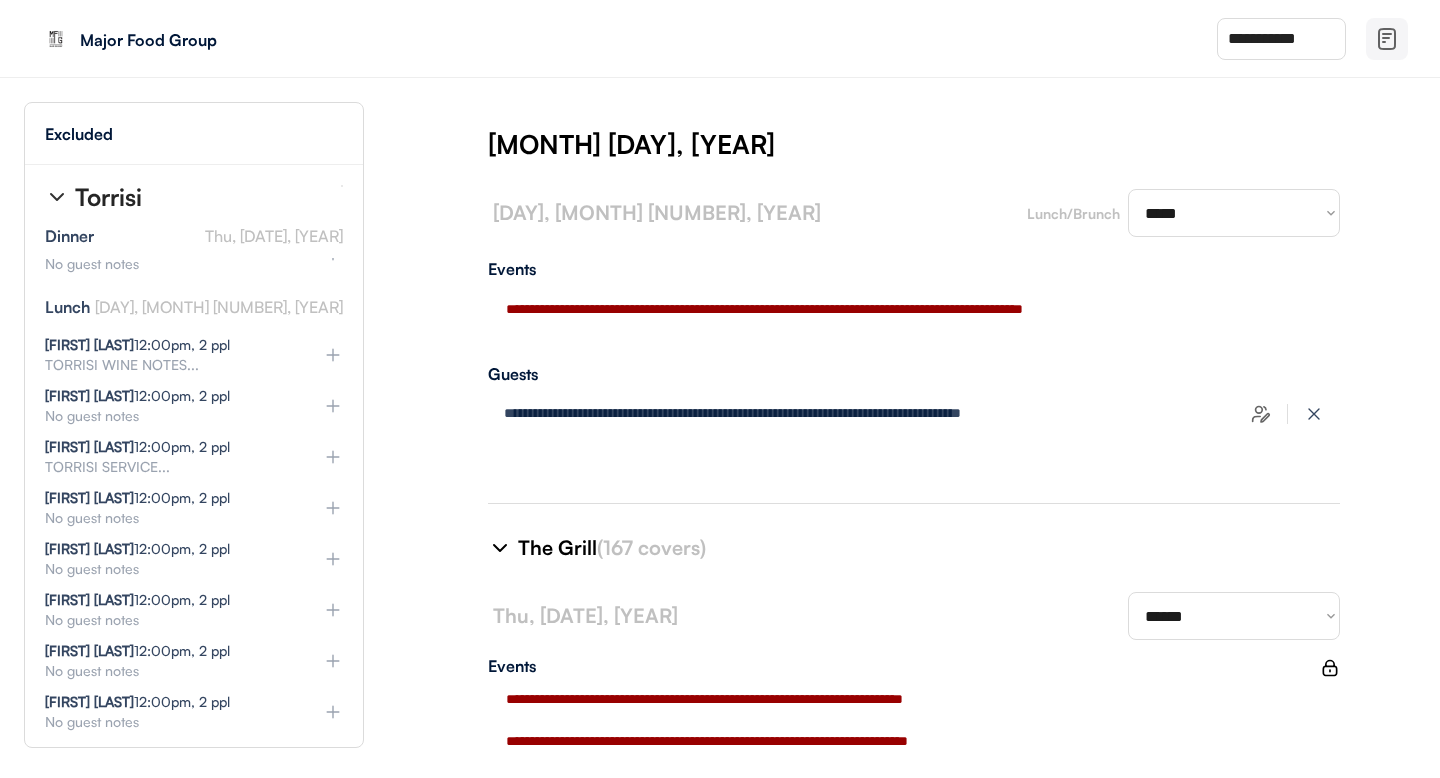 select on "********" 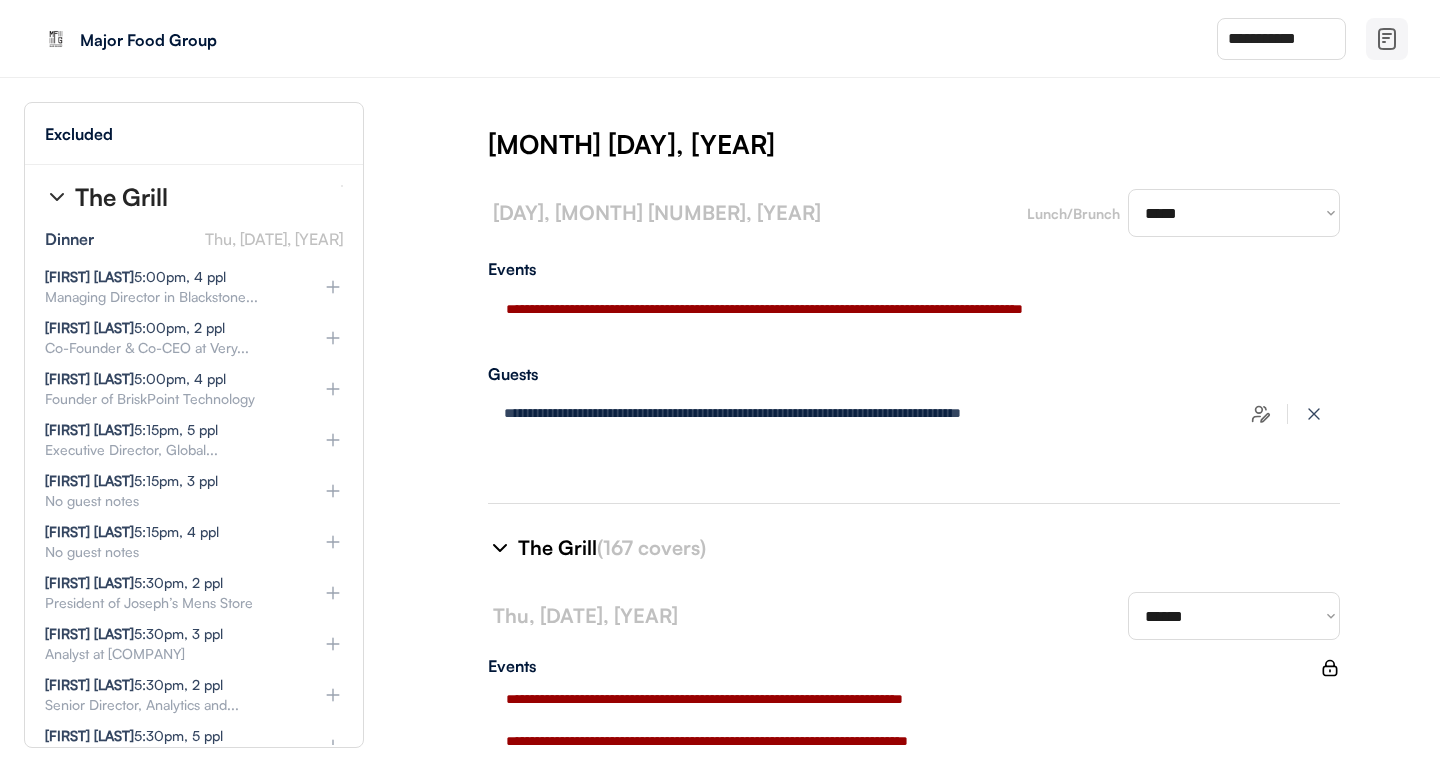 scroll, scrollTop: 9802, scrollLeft: 0, axis: vertical 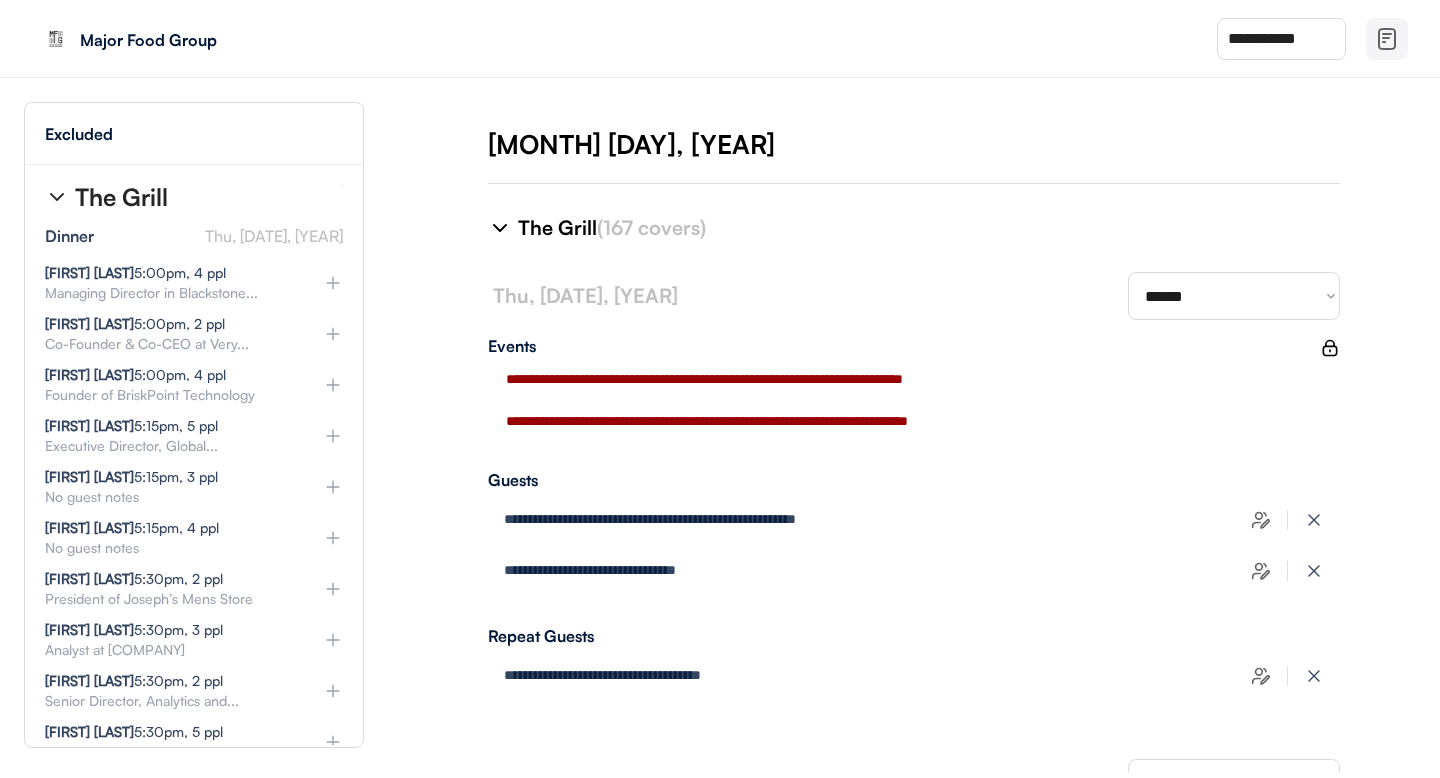 click on "**********" at bounding box center [914, 467] 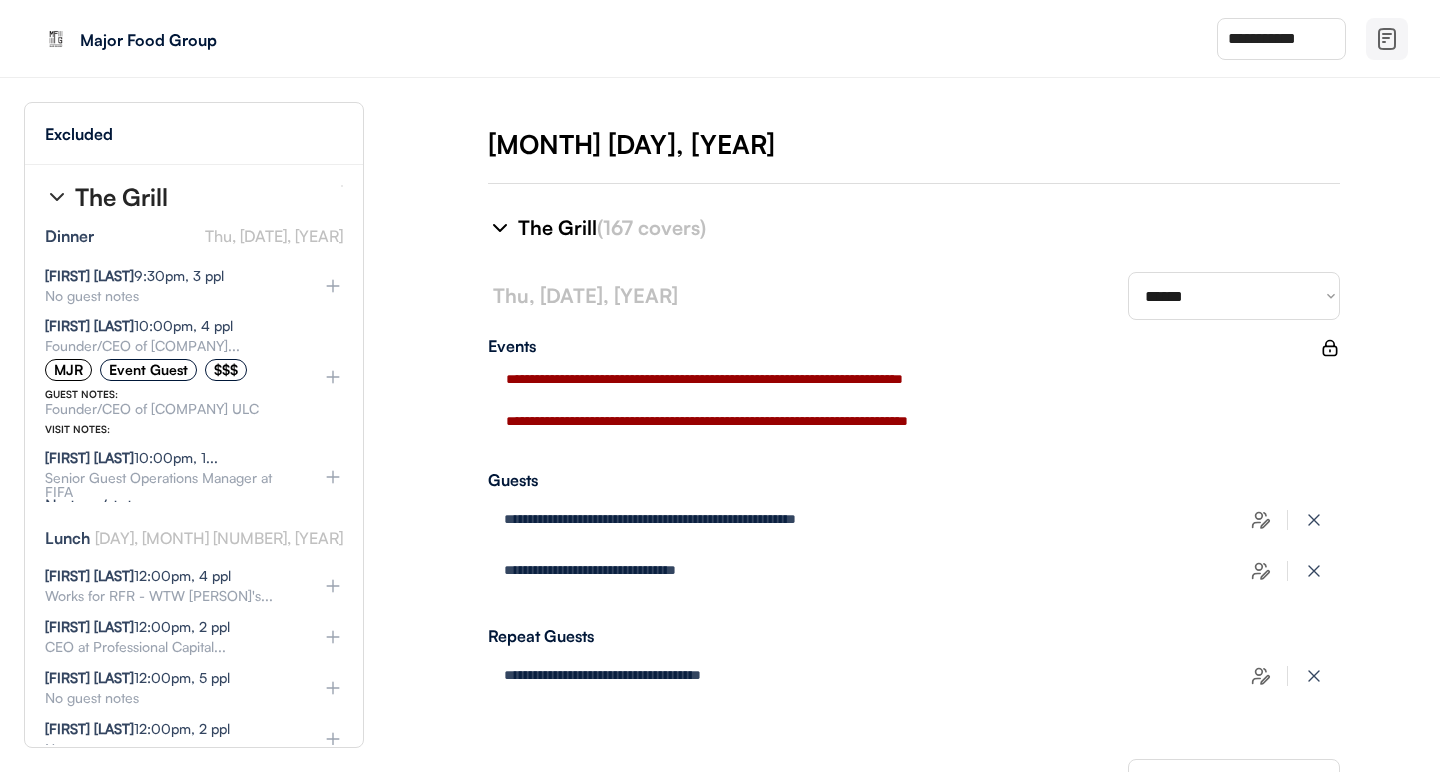 scroll, scrollTop: 12099, scrollLeft: 0, axis: vertical 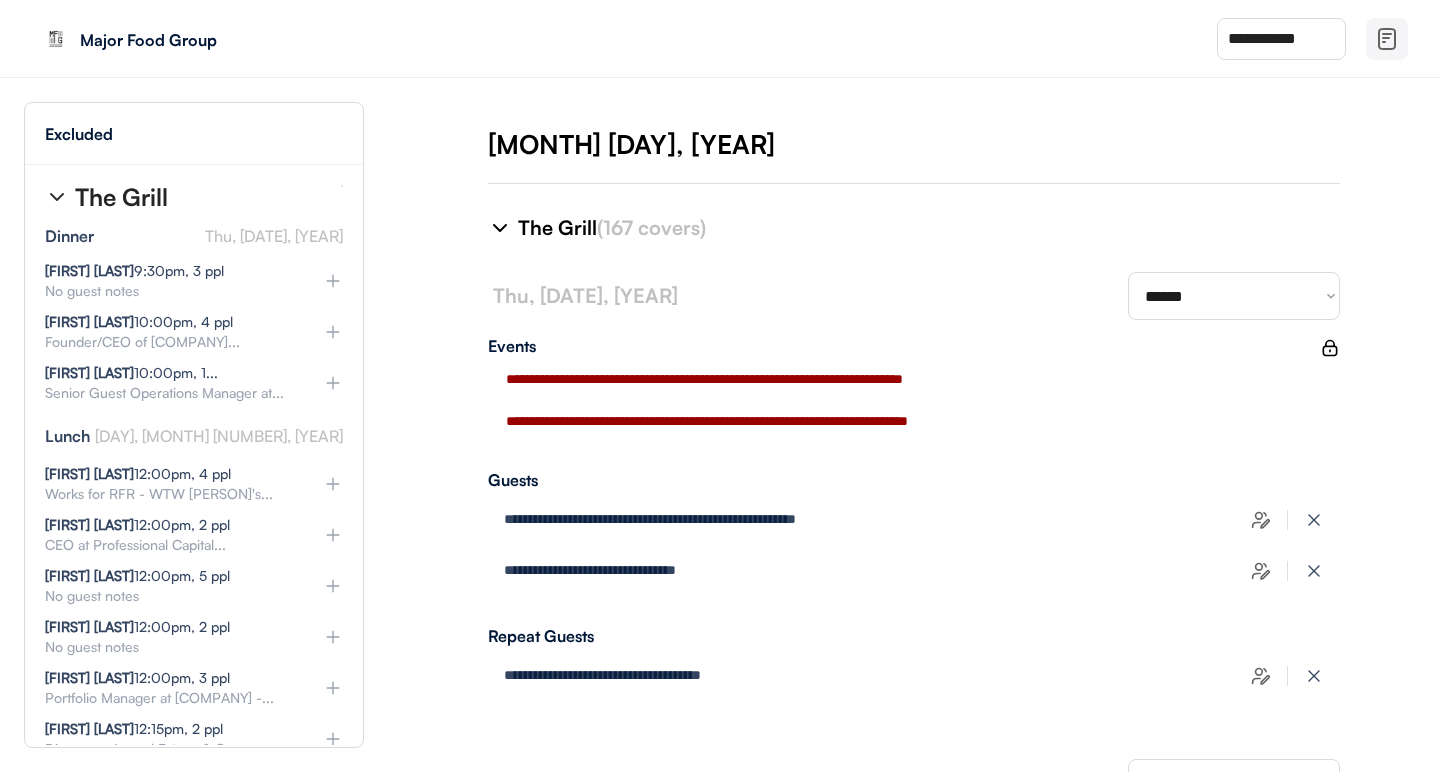 click 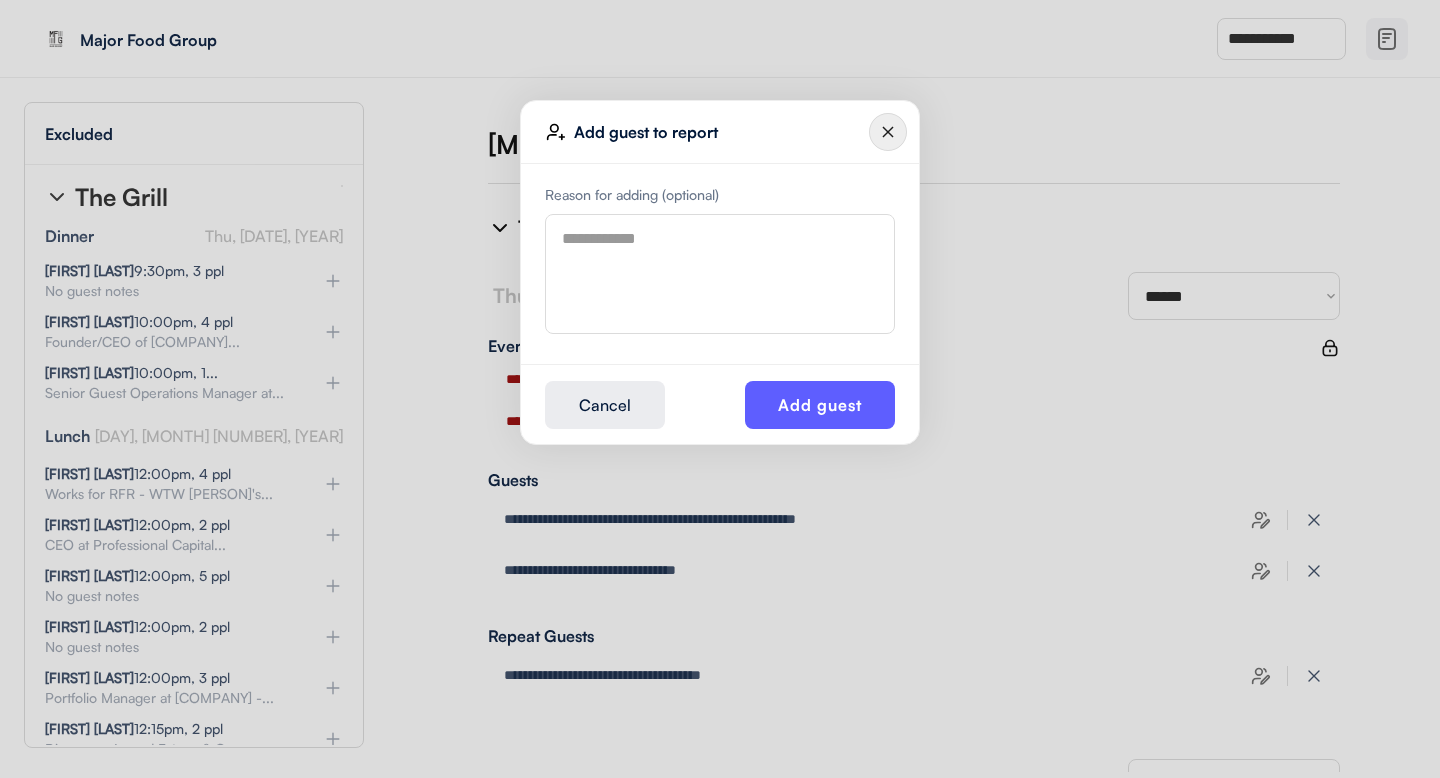 click at bounding box center (720, 274) 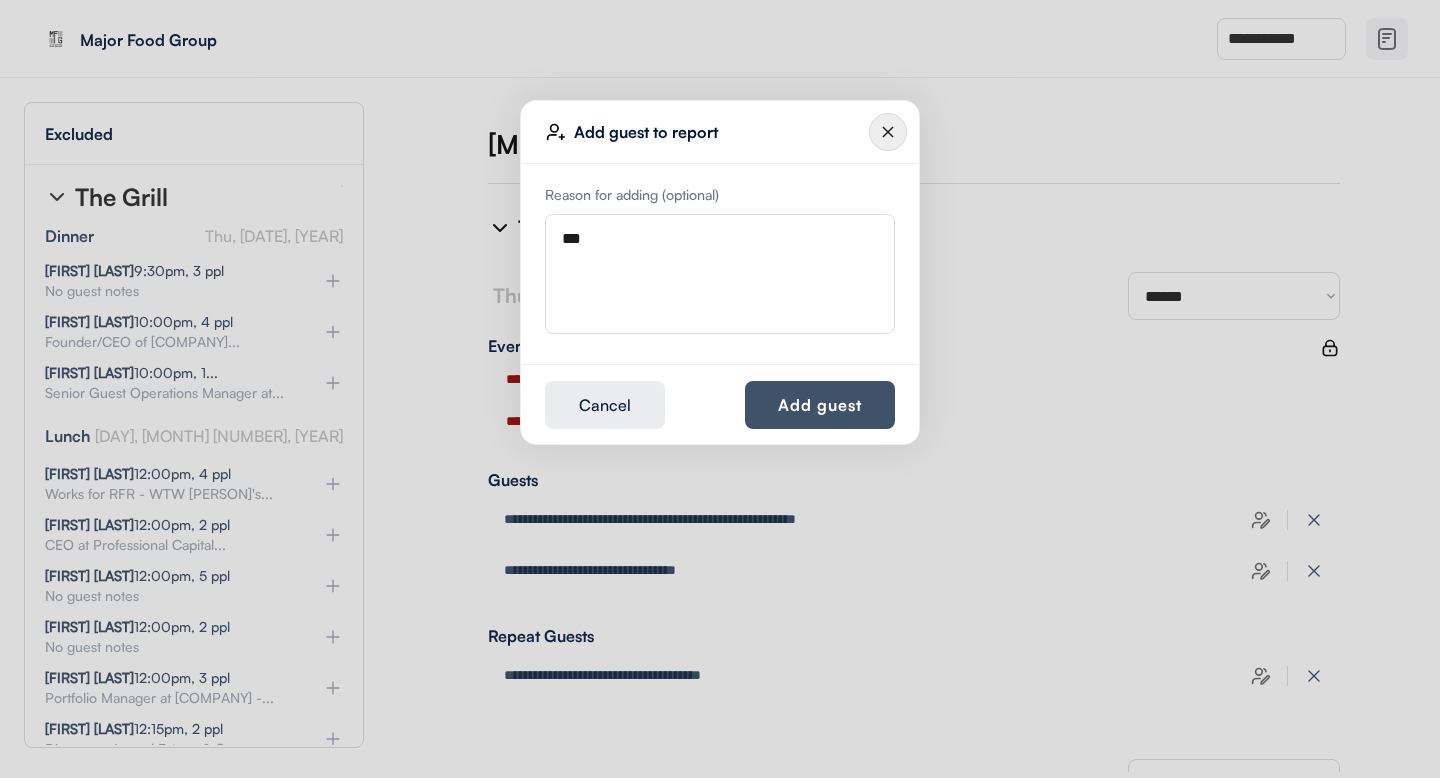 type on "***" 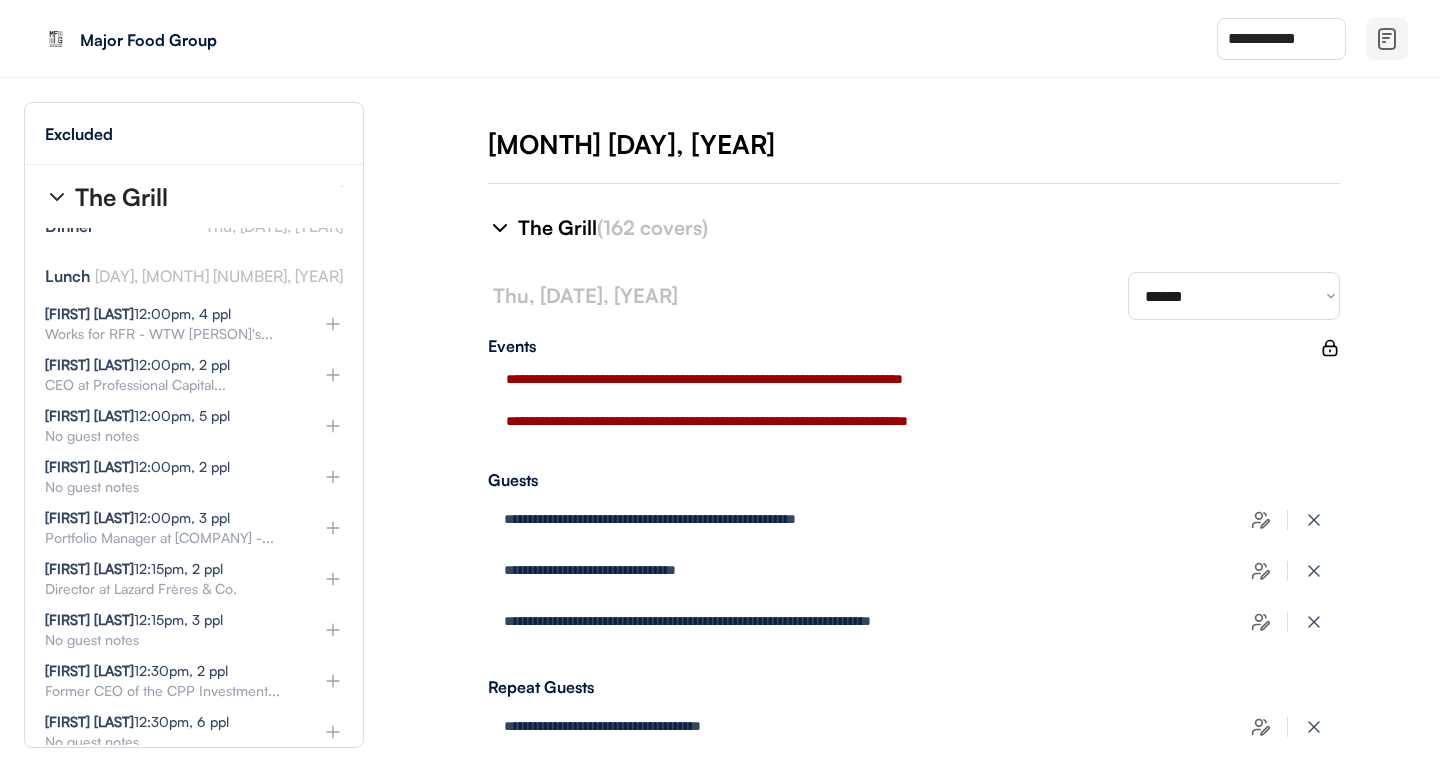 scroll, scrollTop: 12158, scrollLeft: 0, axis: vertical 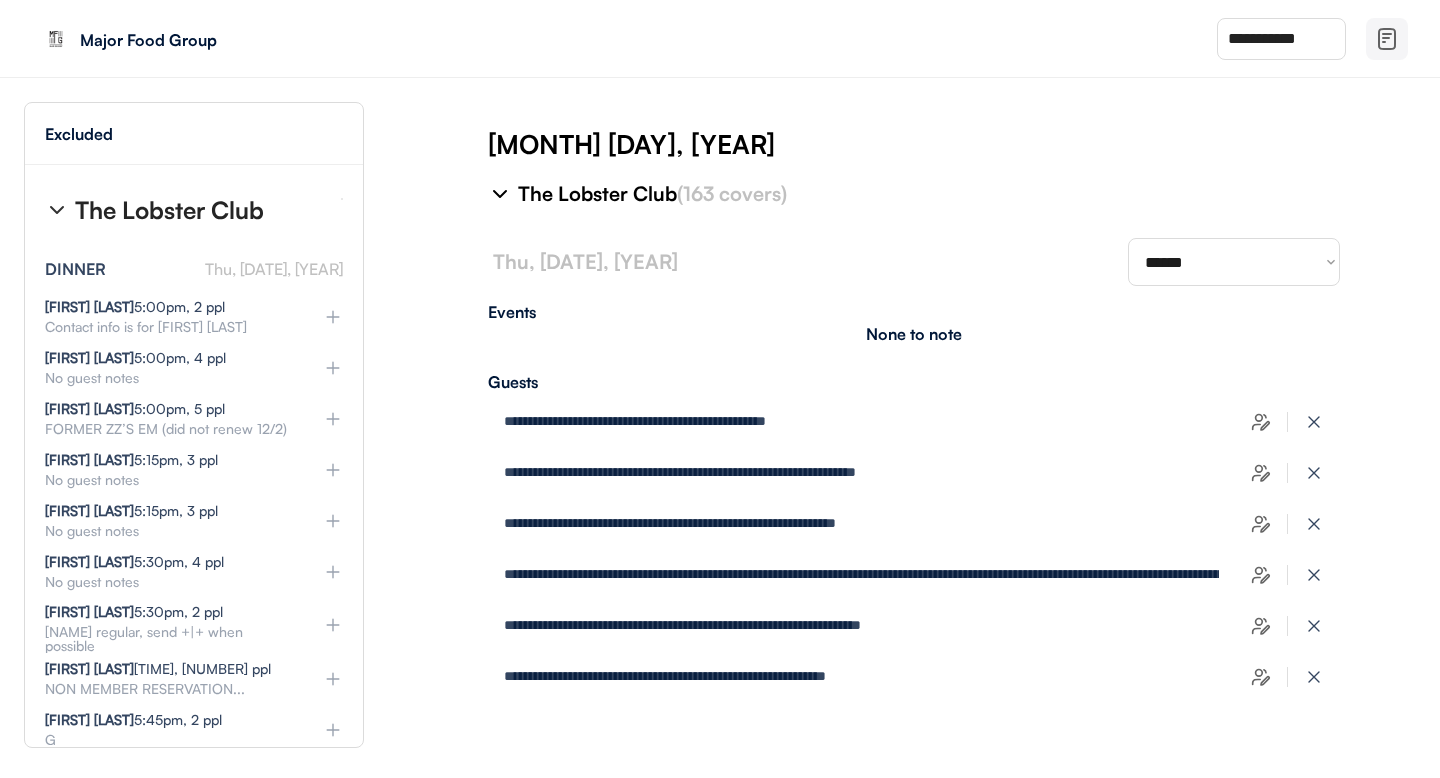 click on "**********" at bounding box center (914, 467) 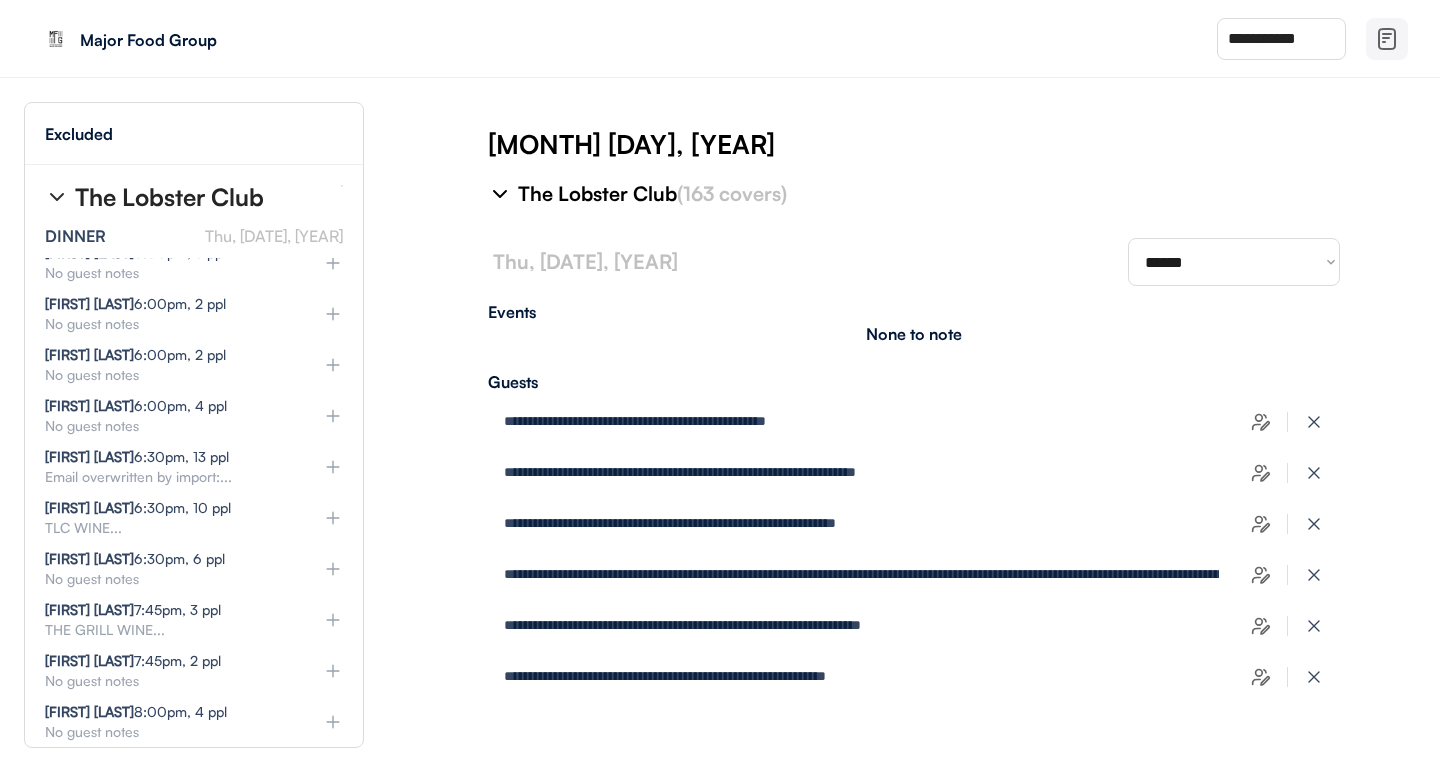 scroll, scrollTop: 13703, scrollLeft: 0, axis: vertical 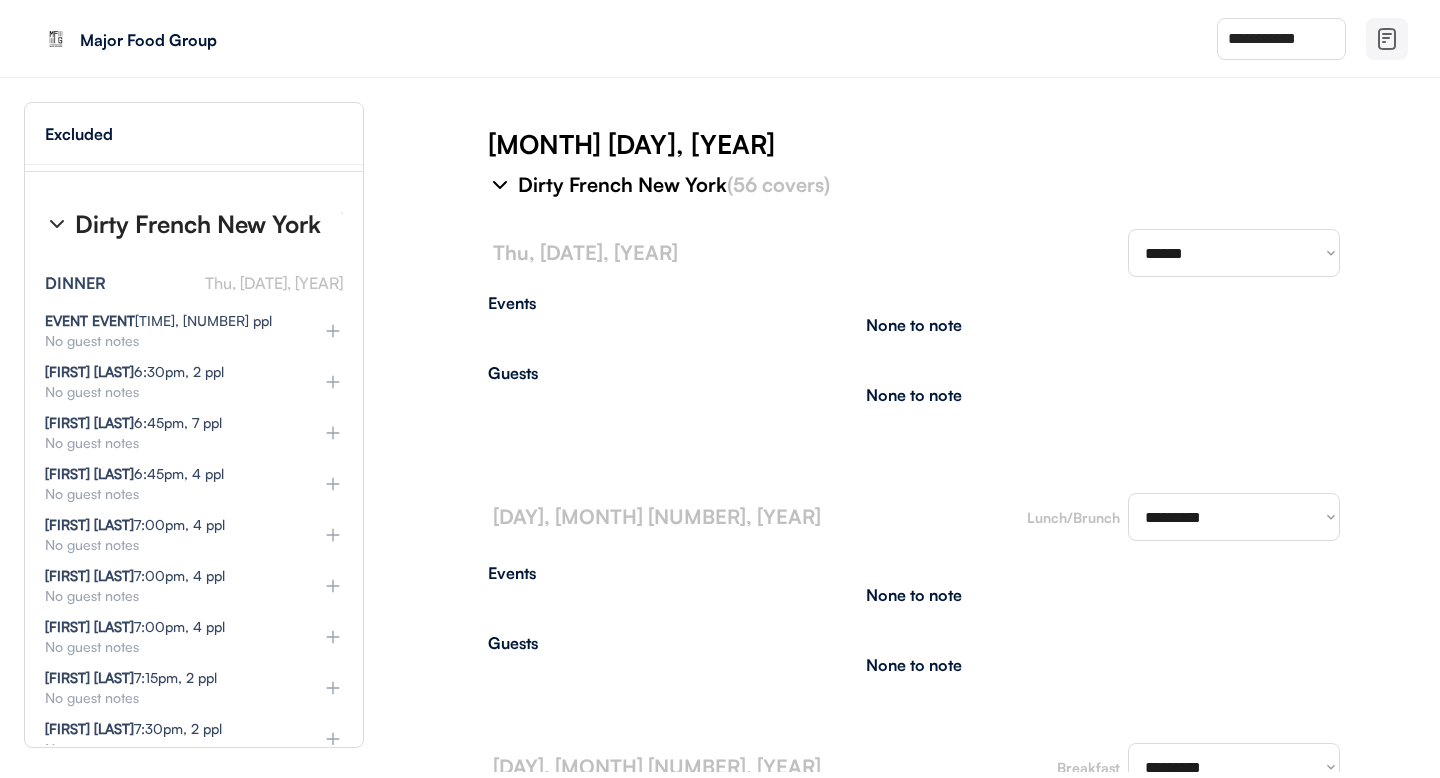 click on "**********" at bounding box center (914, 467) 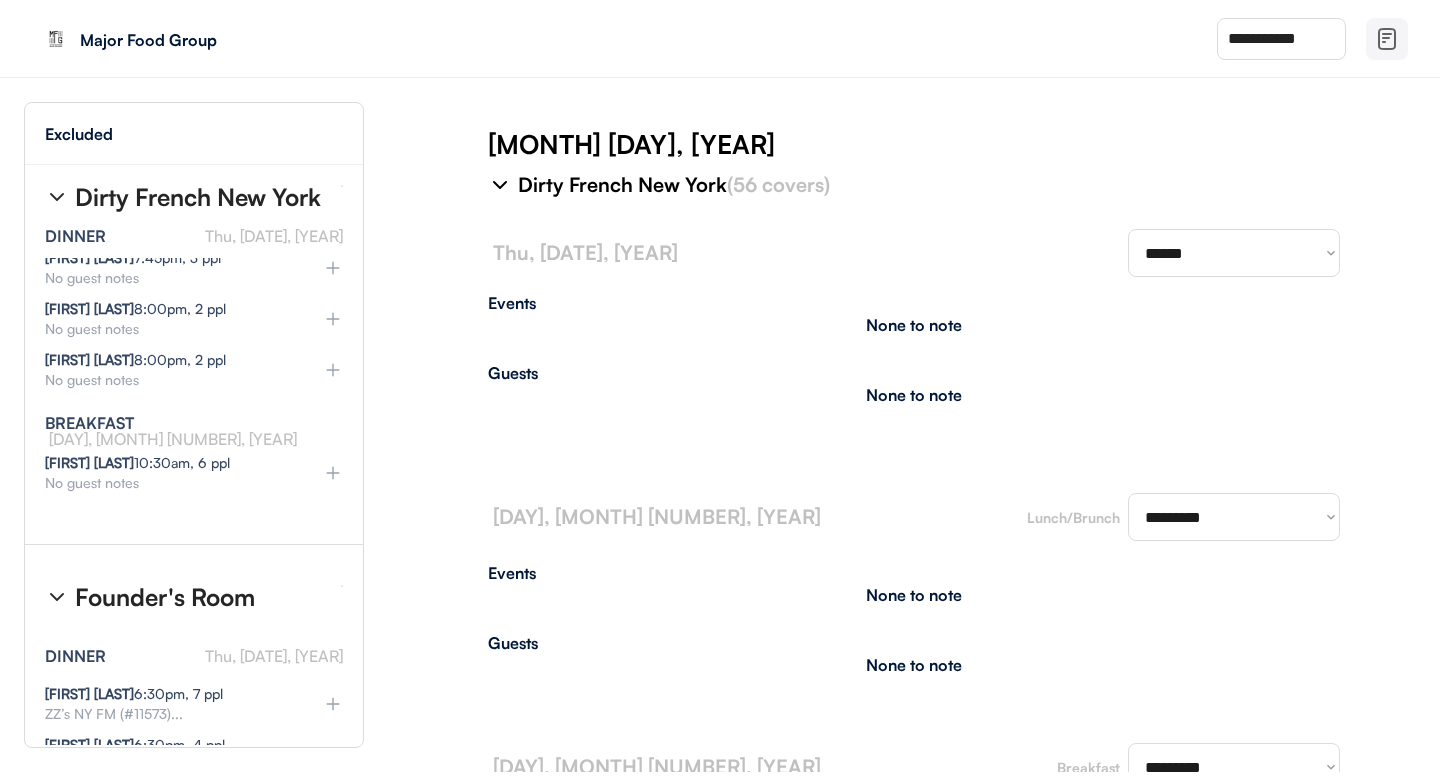 scroll, scrollTop: 16196, scrollLeft: 0, axis: vertical 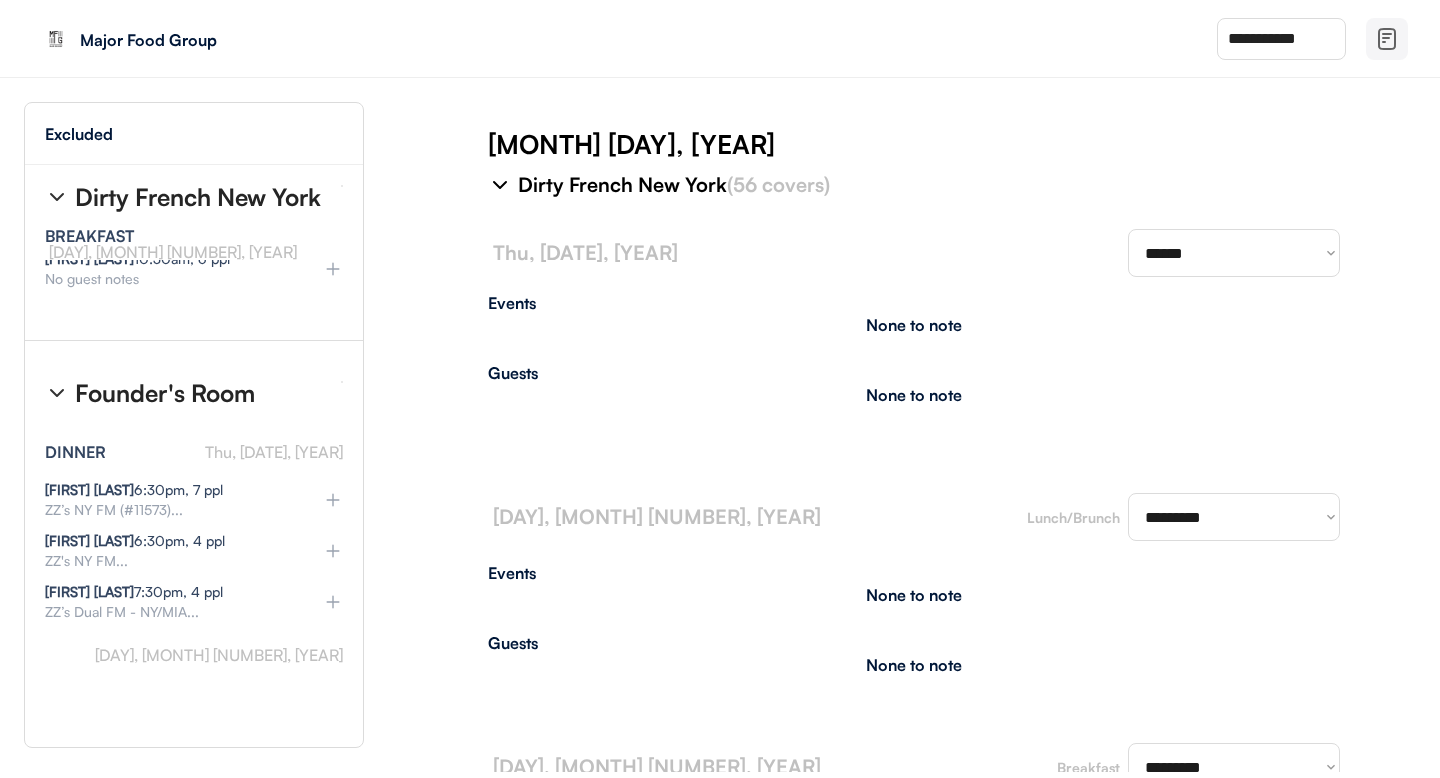 select on "********" 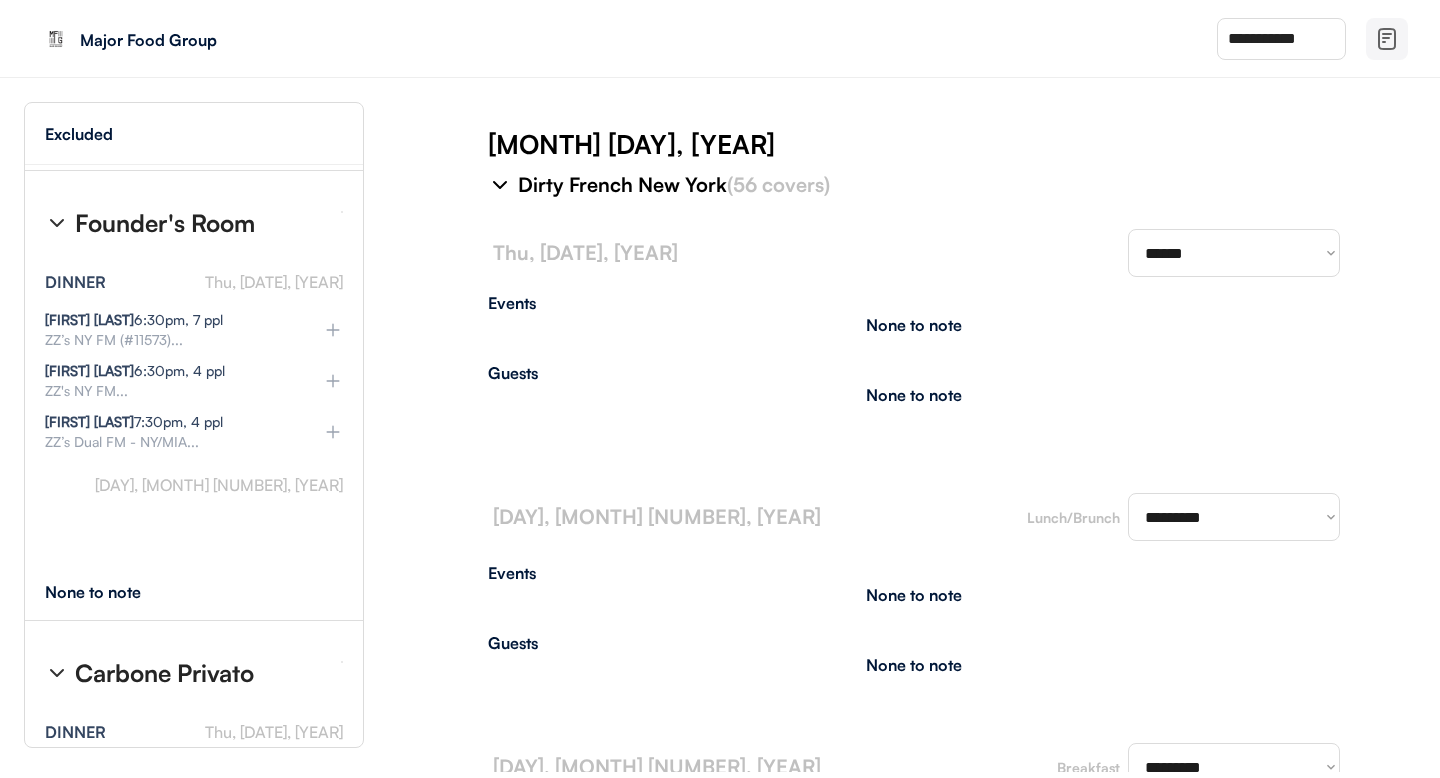 scroll, scrollTop: 16398, scrollLeft: 0, axis: vertical 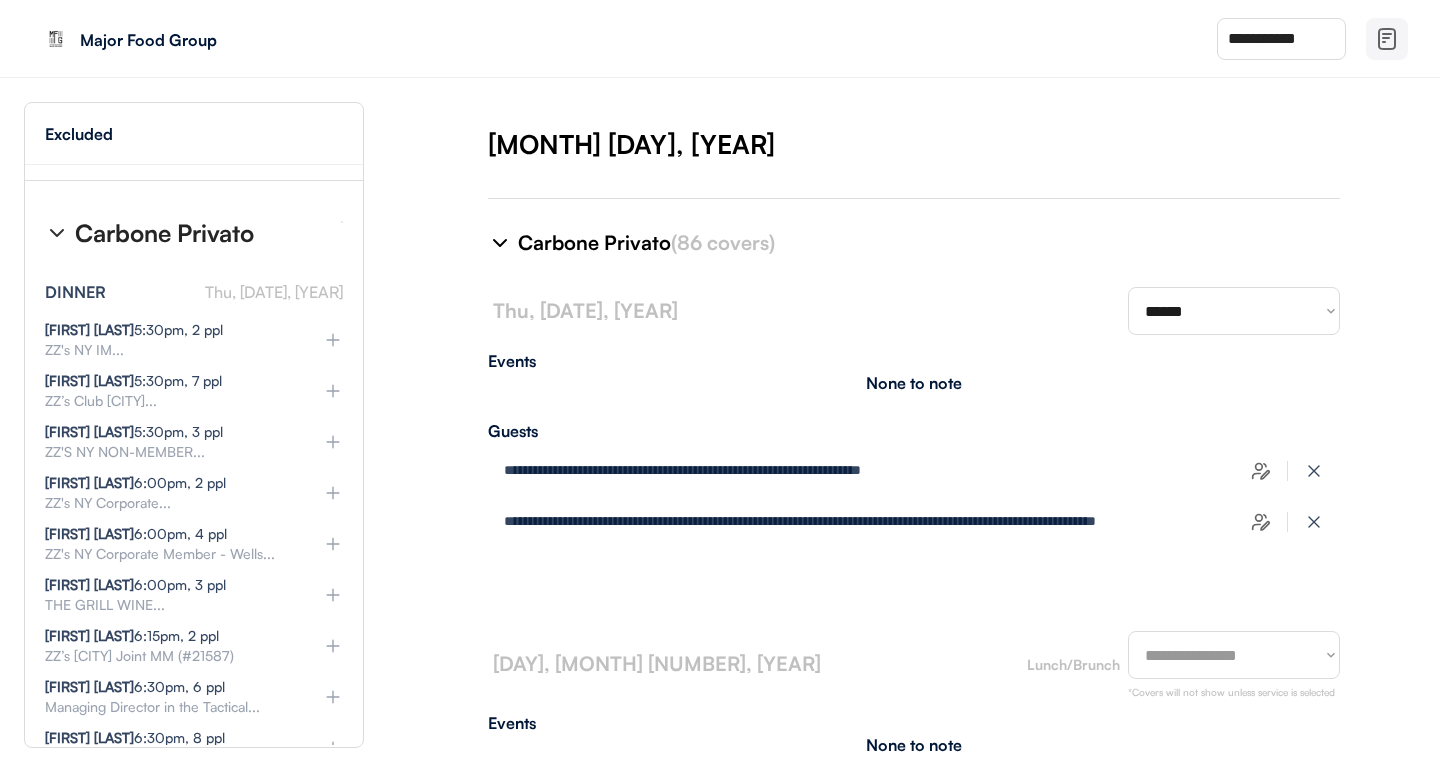 click 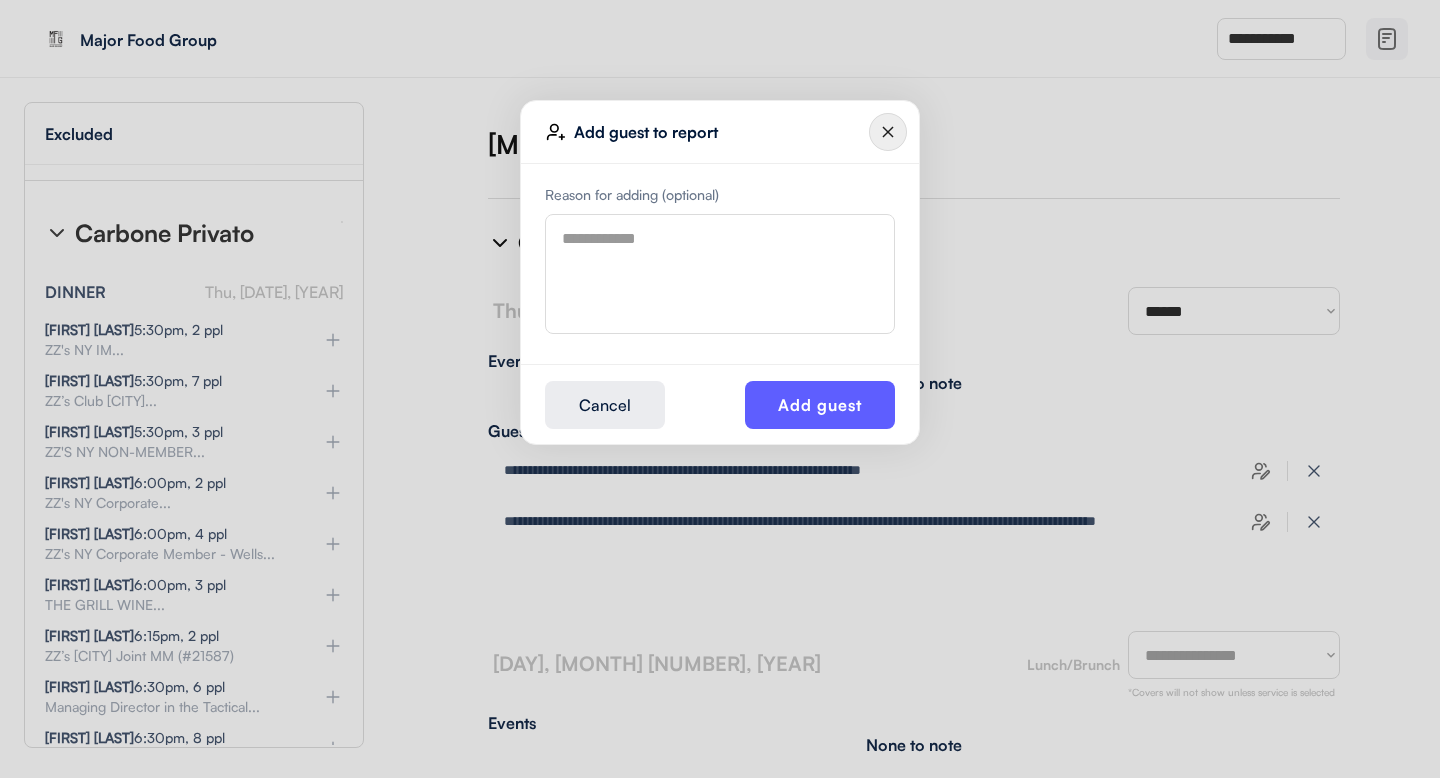 click at bounding box center (720, 274) 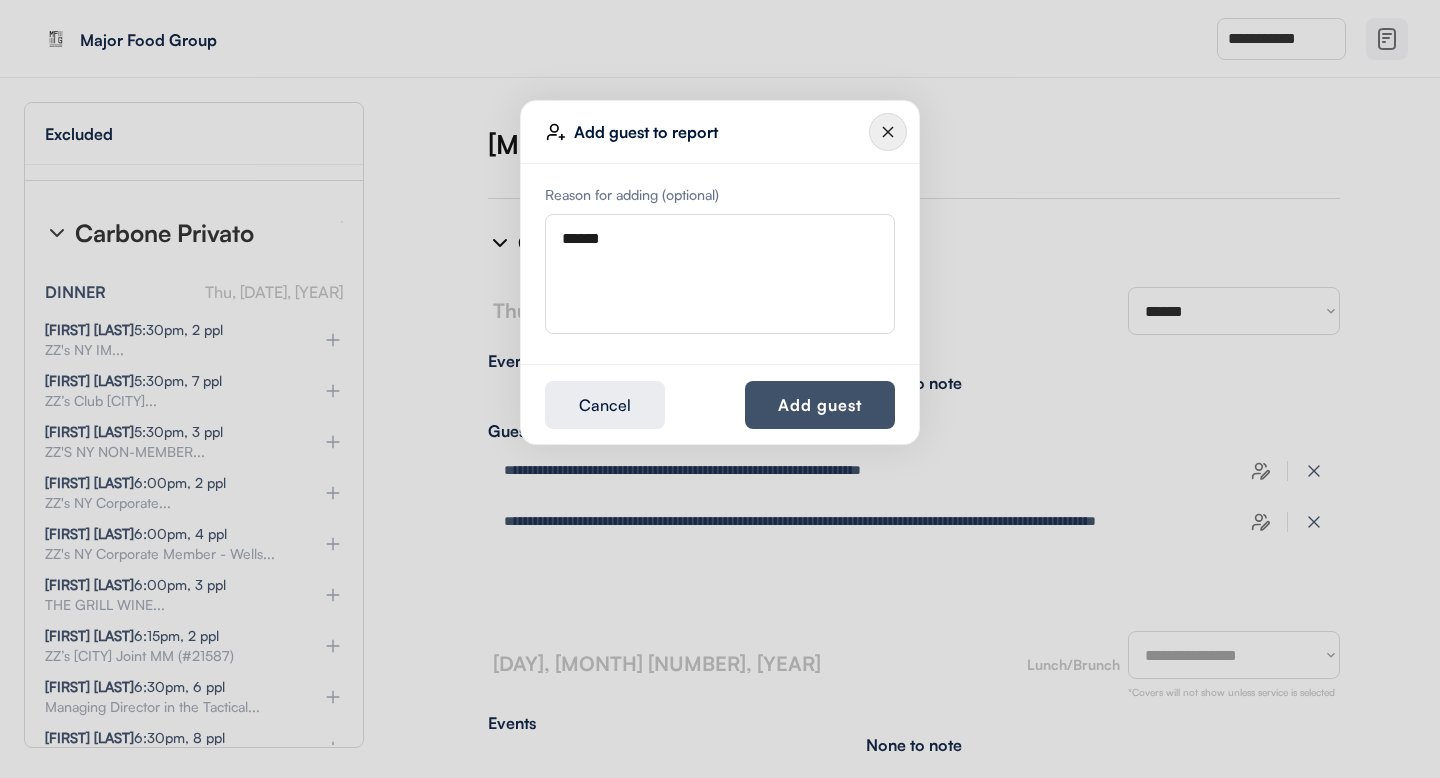 type on "******" 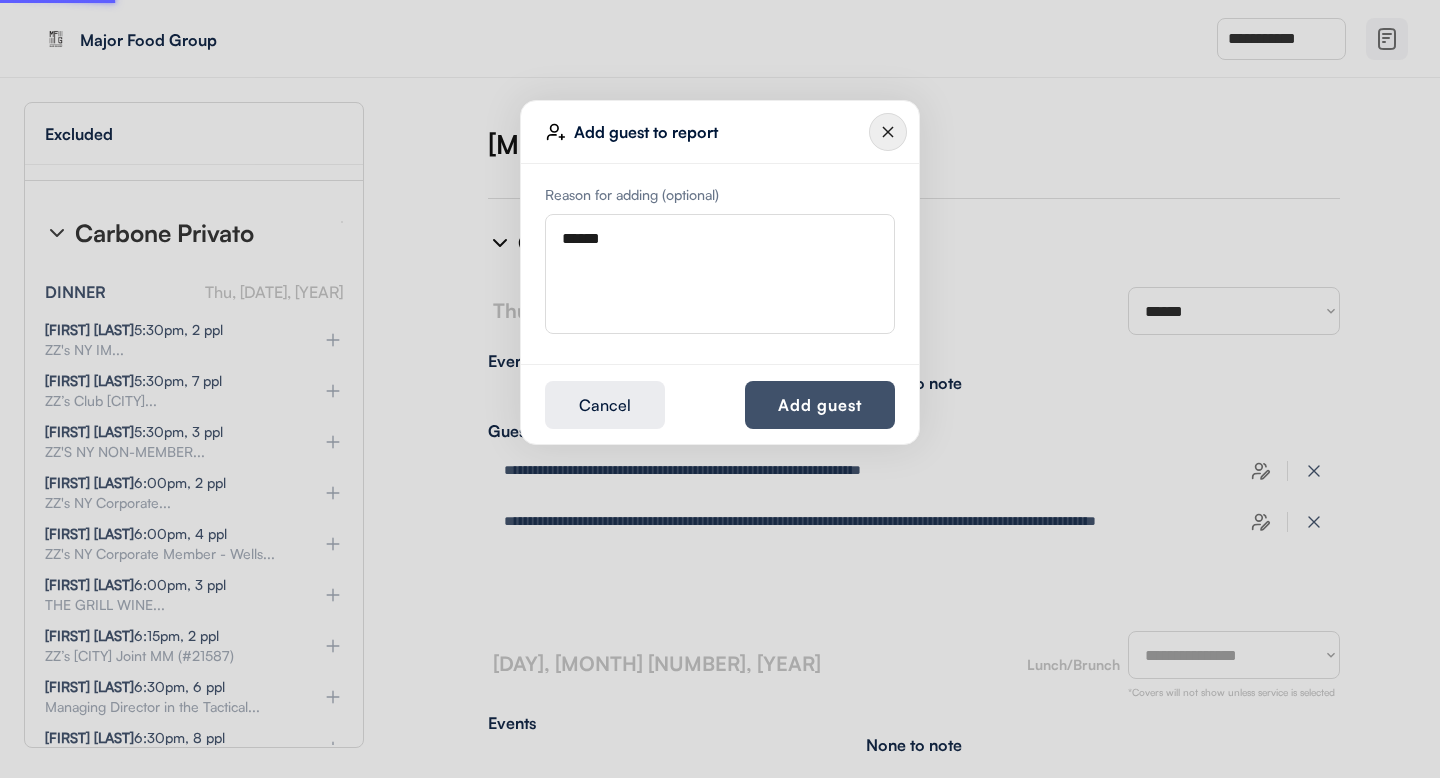 type 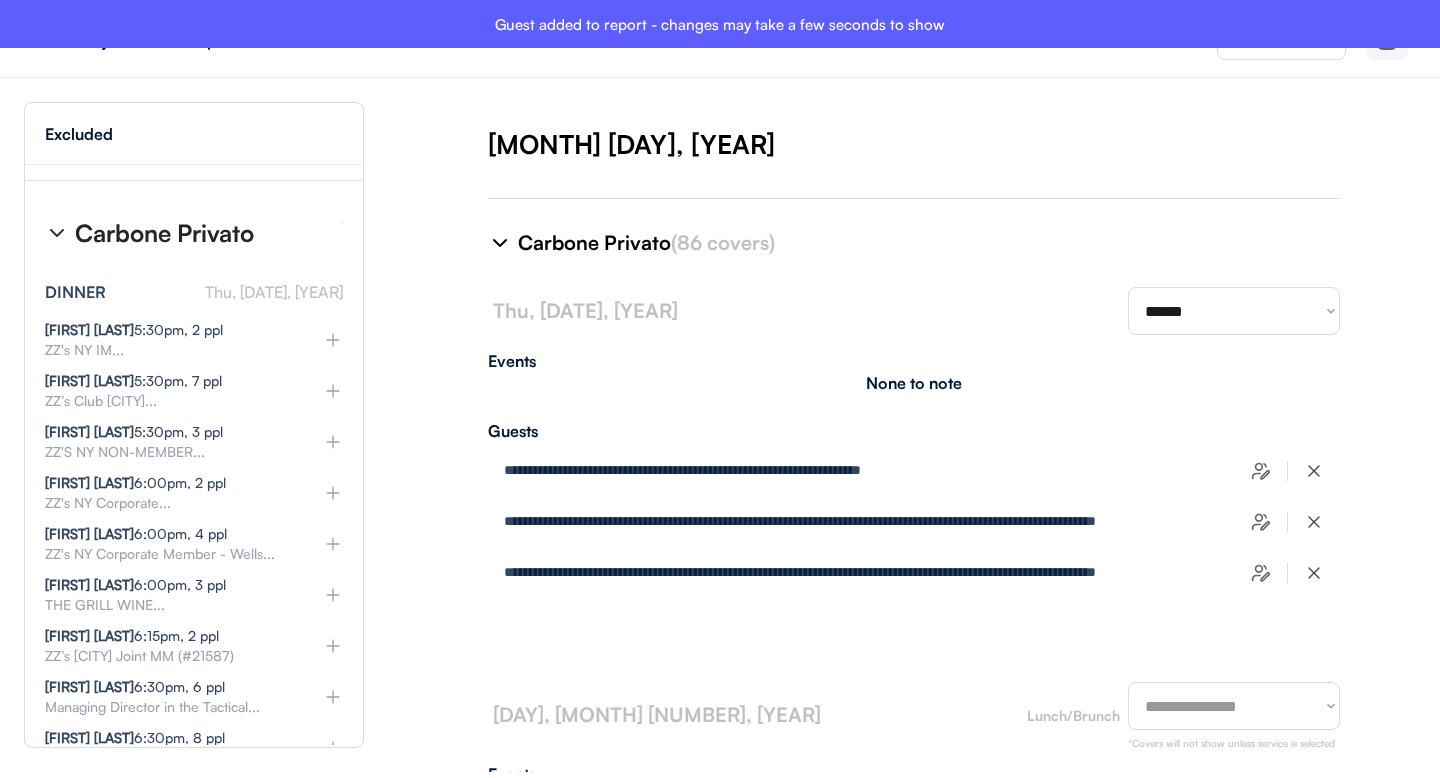 type on "**********" 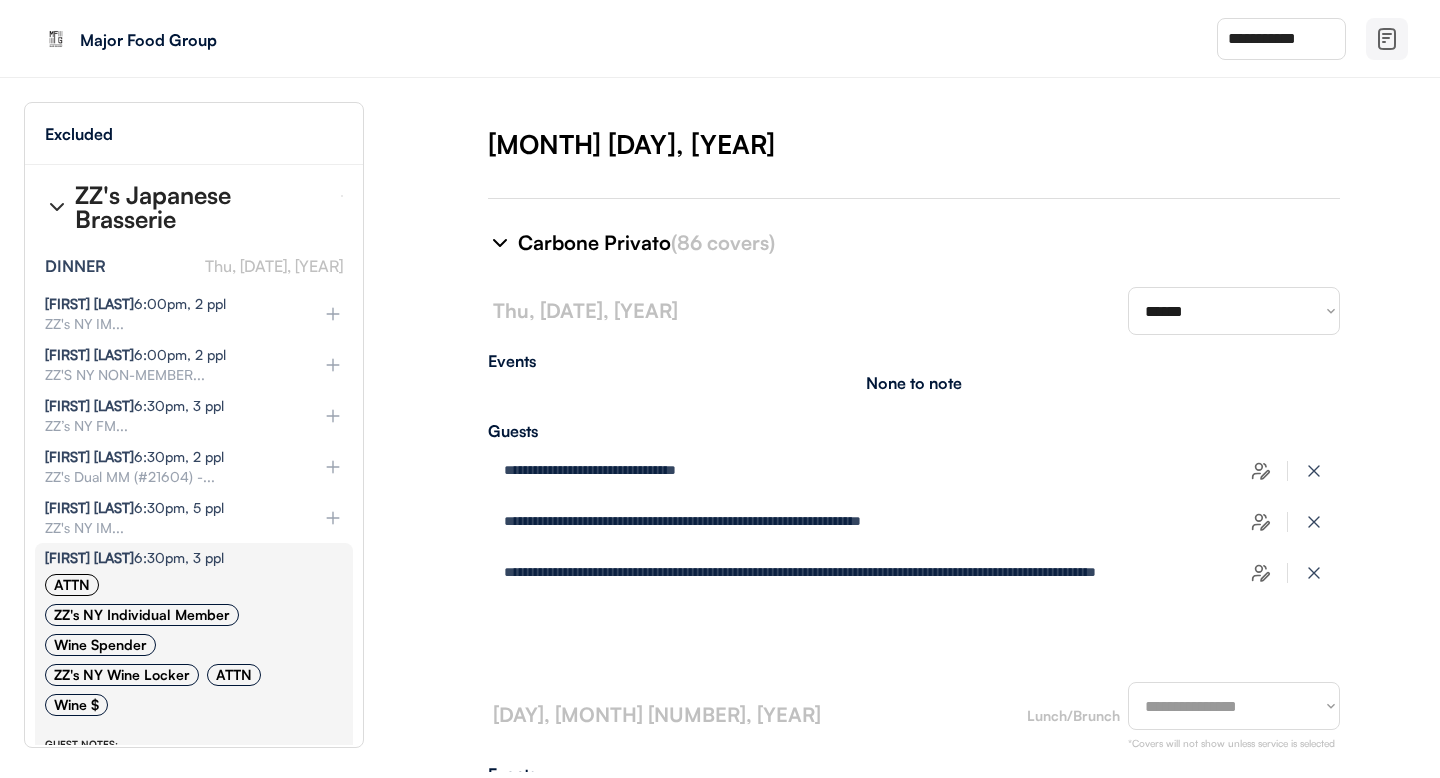 scroll, scrollTop: 18287, scrollLeft: 0, axis: vertical 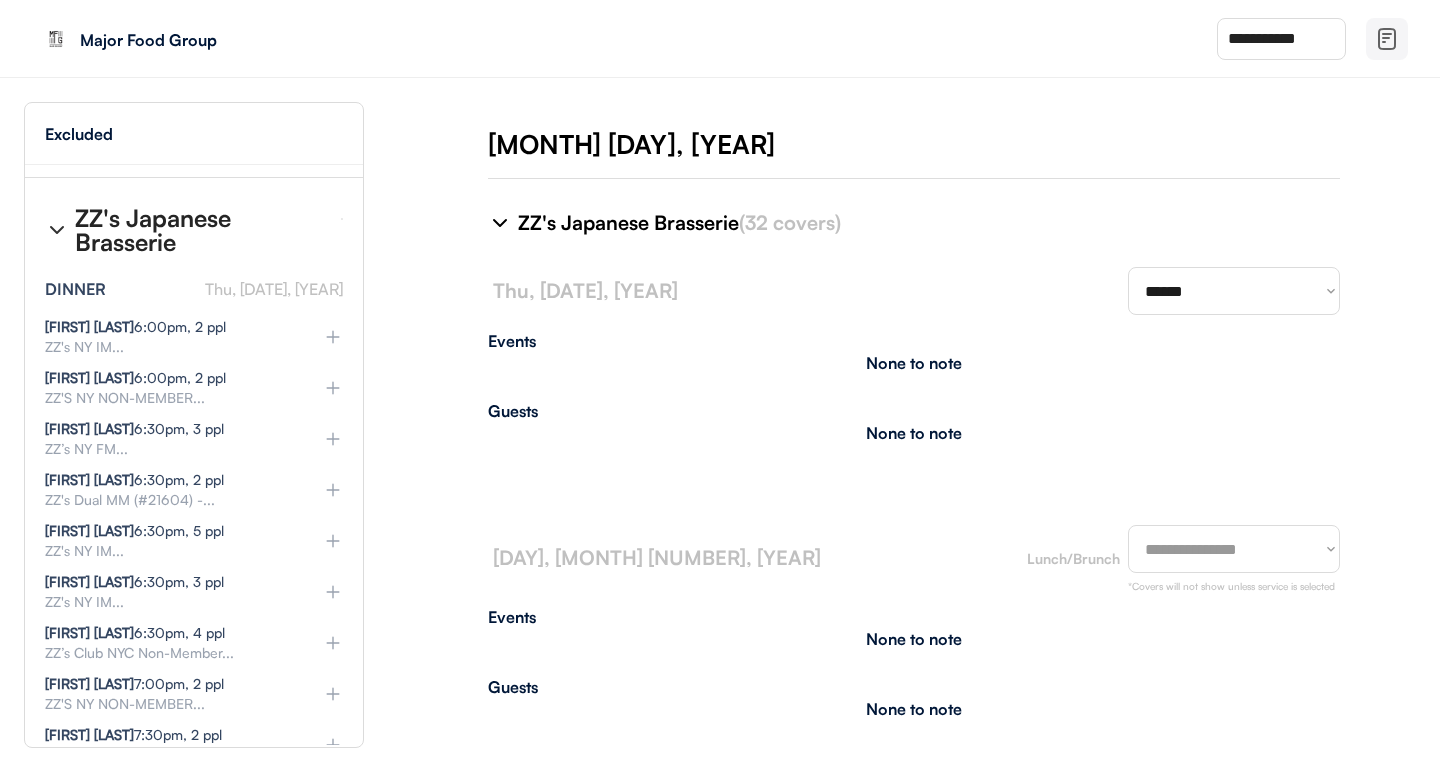 click on "**********" at bounding box center (914, 467) 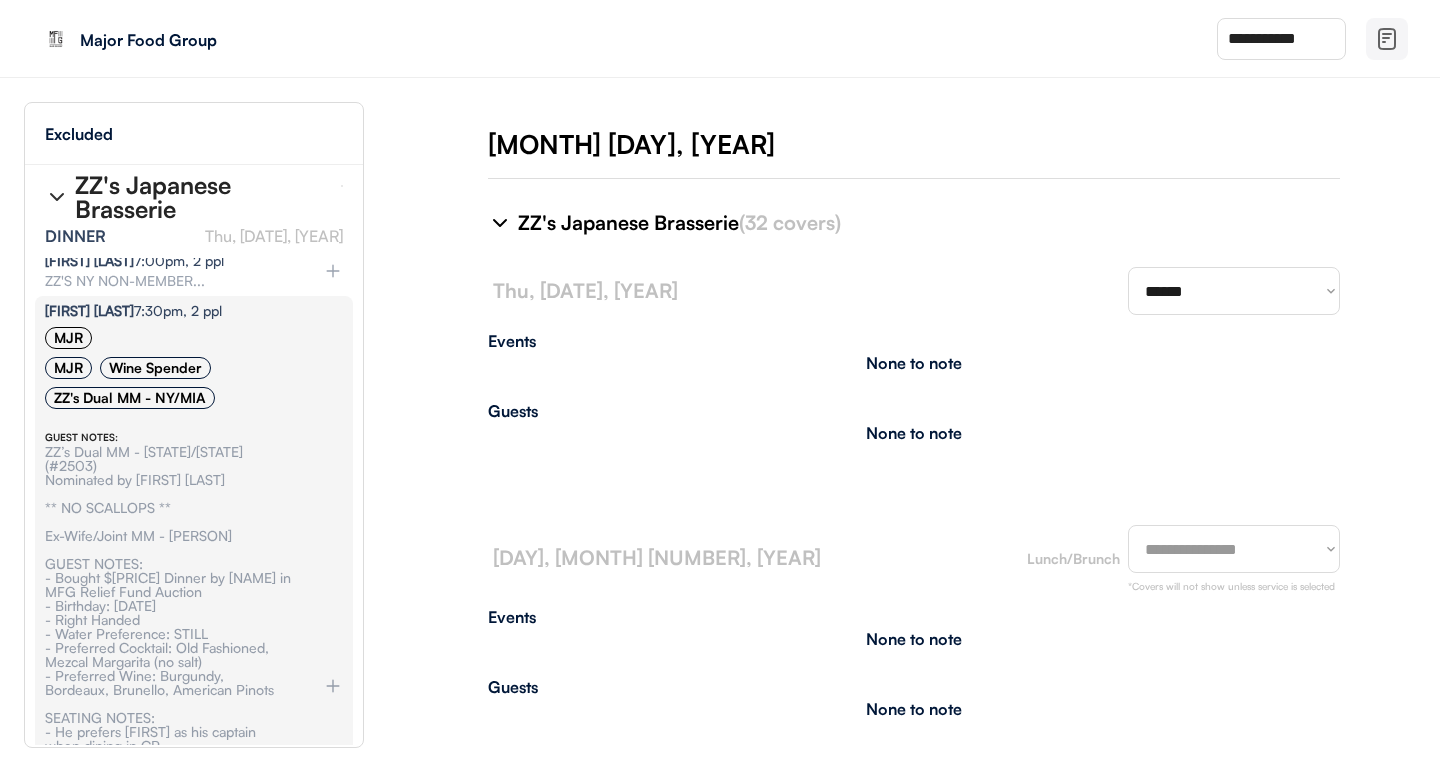 scroll, scrollTop: 18716, scrollLeft: 0, axis: vertical 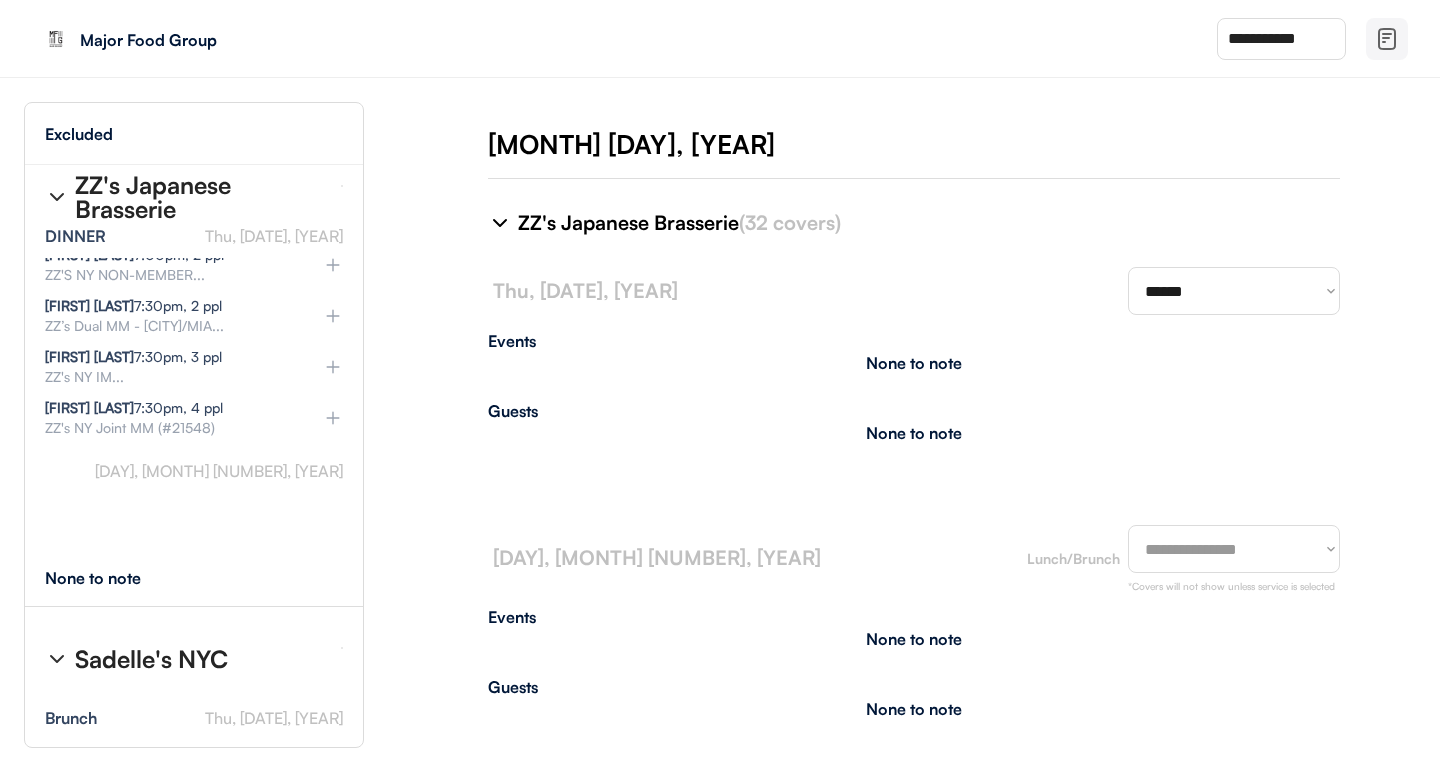 click 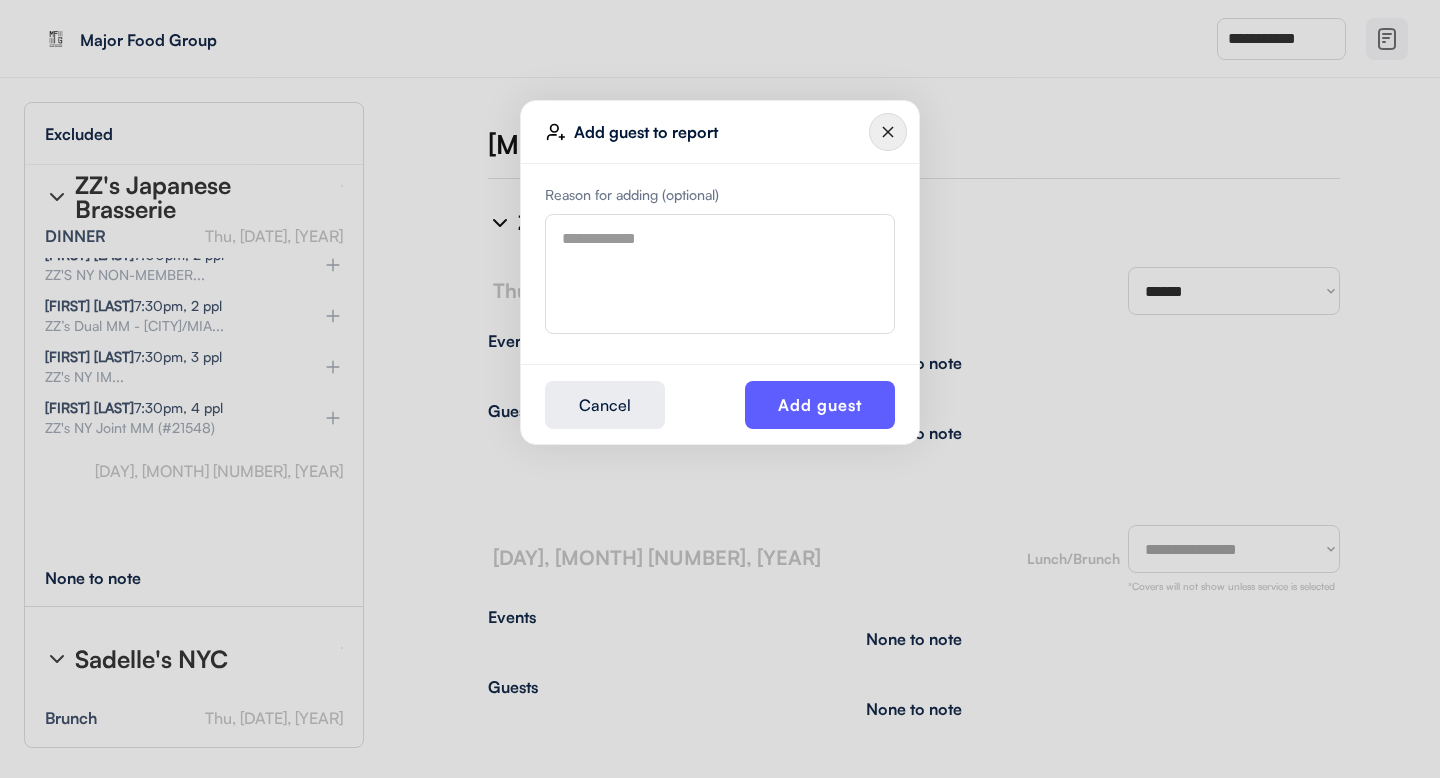 click at bounding box center [720, 274] 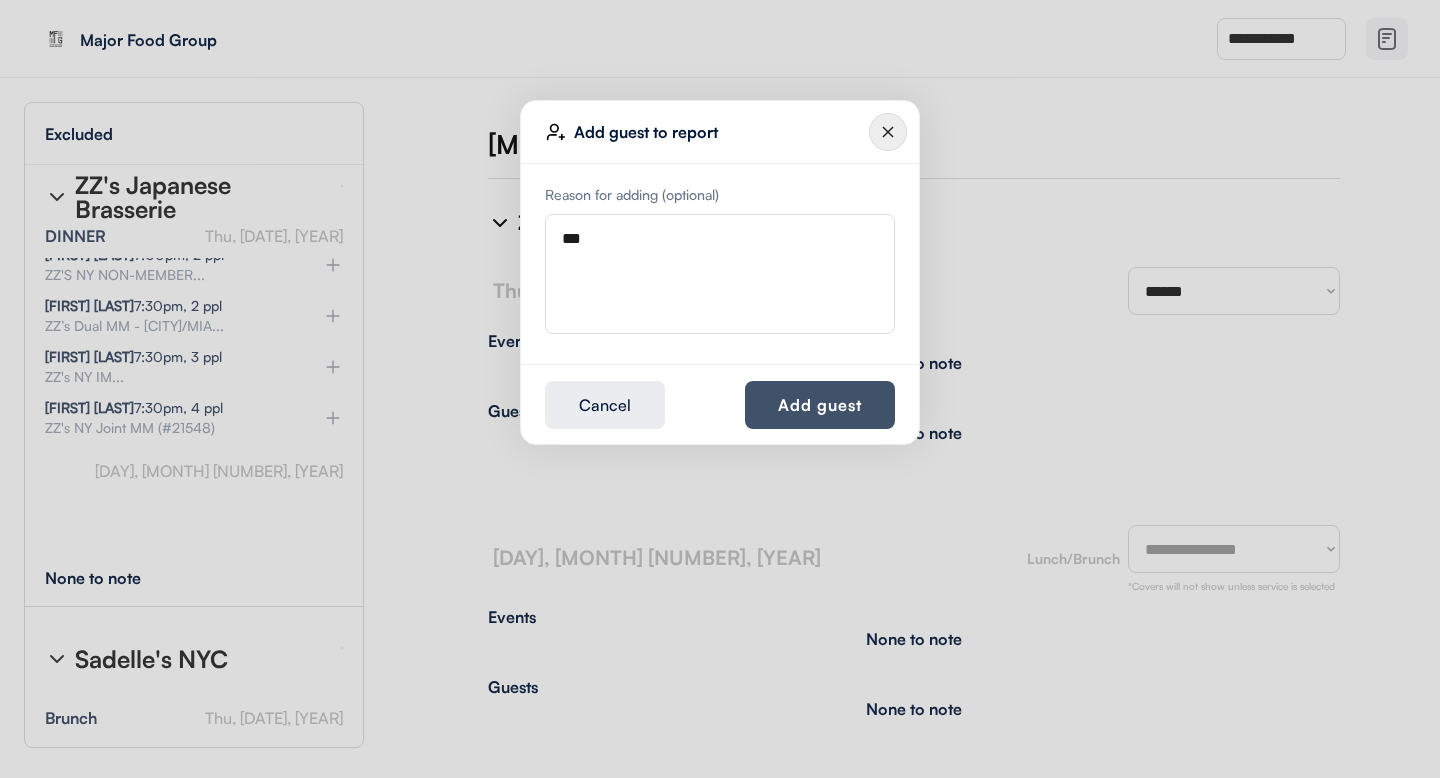type on "***" 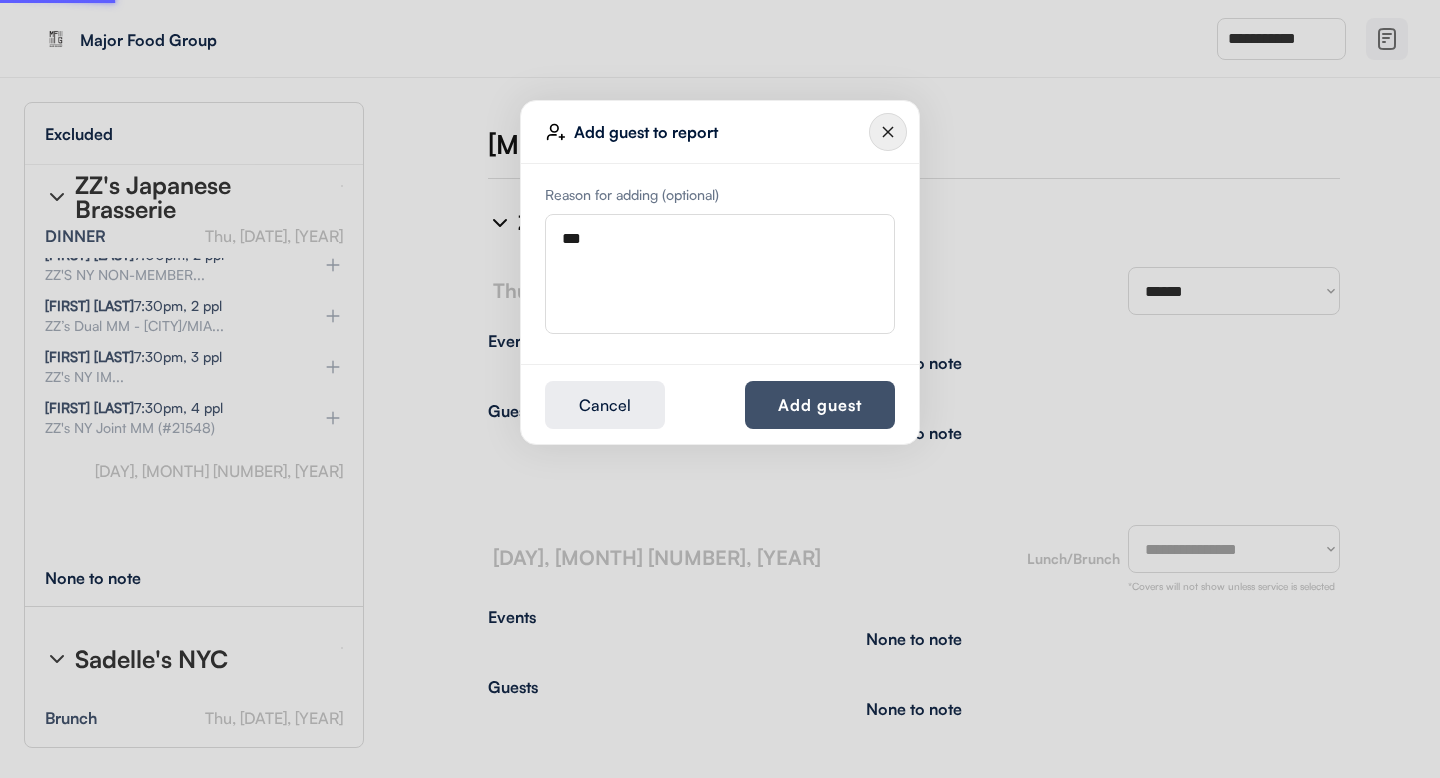 type 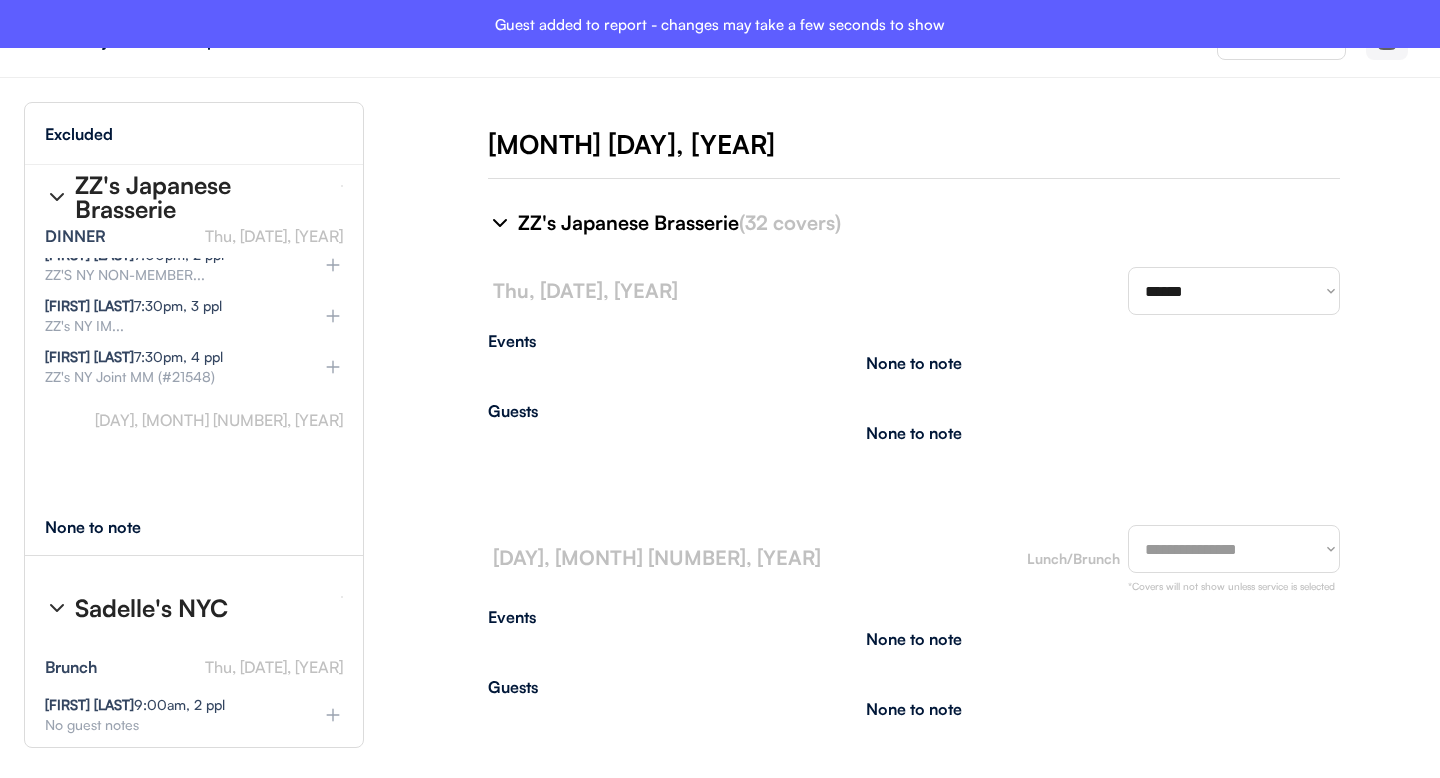 type on "**********" 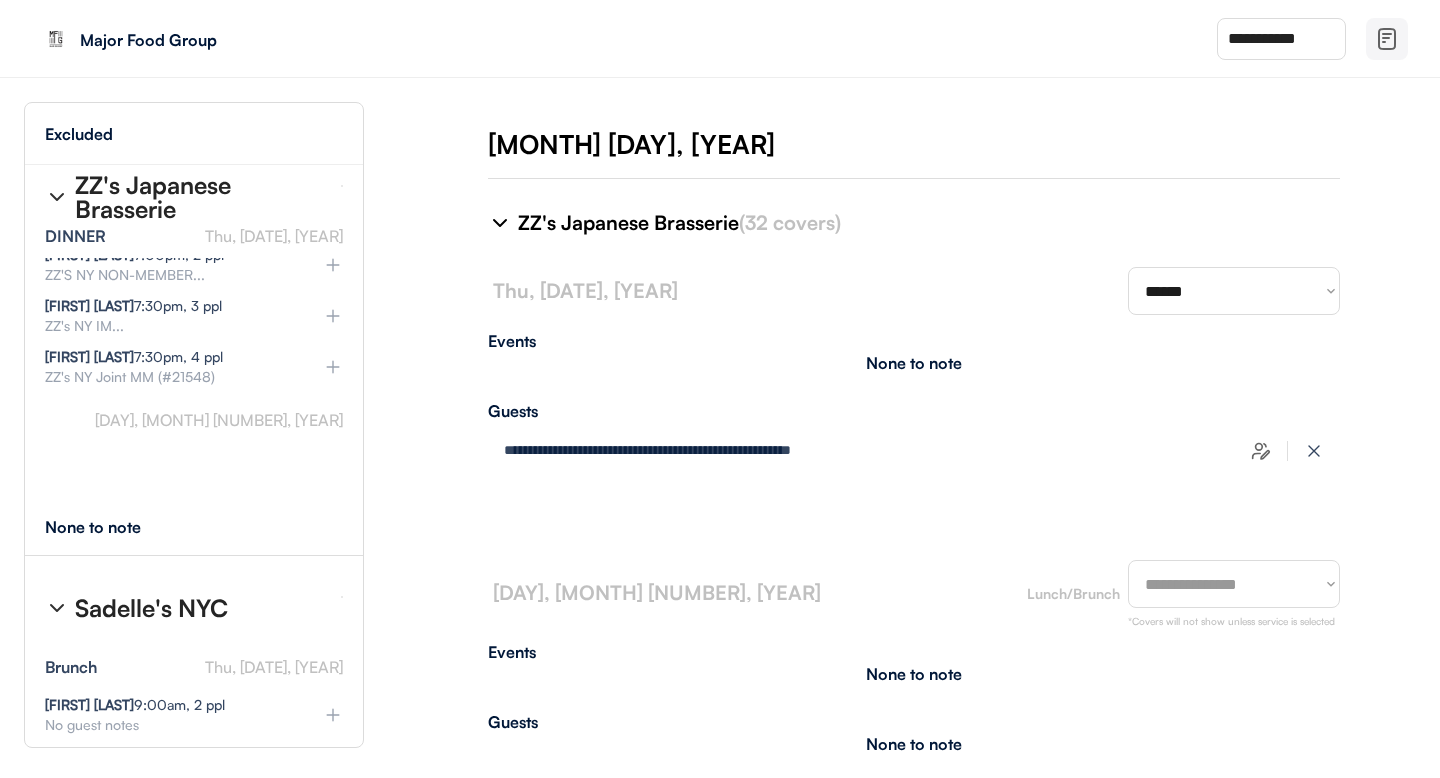 click 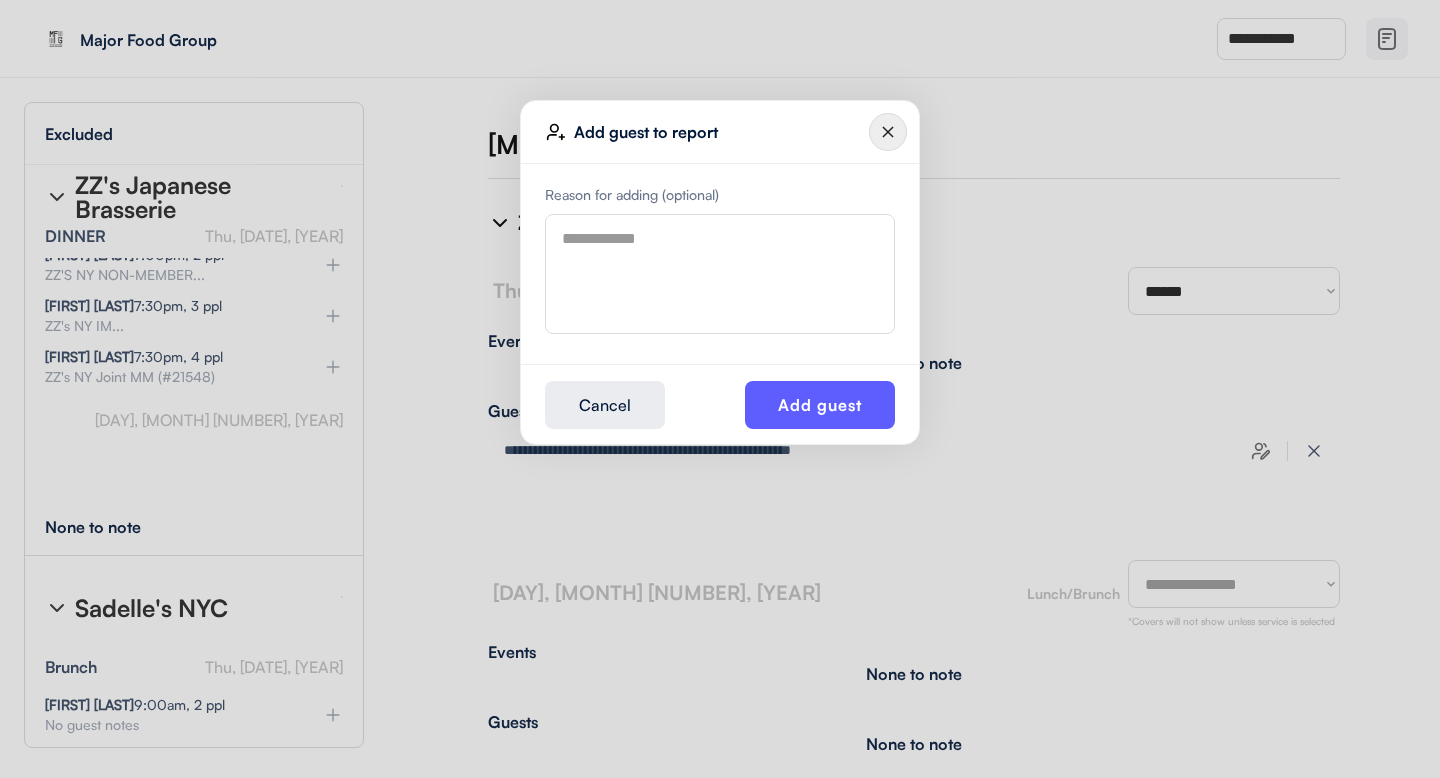 click at bounding box center (720, 274) 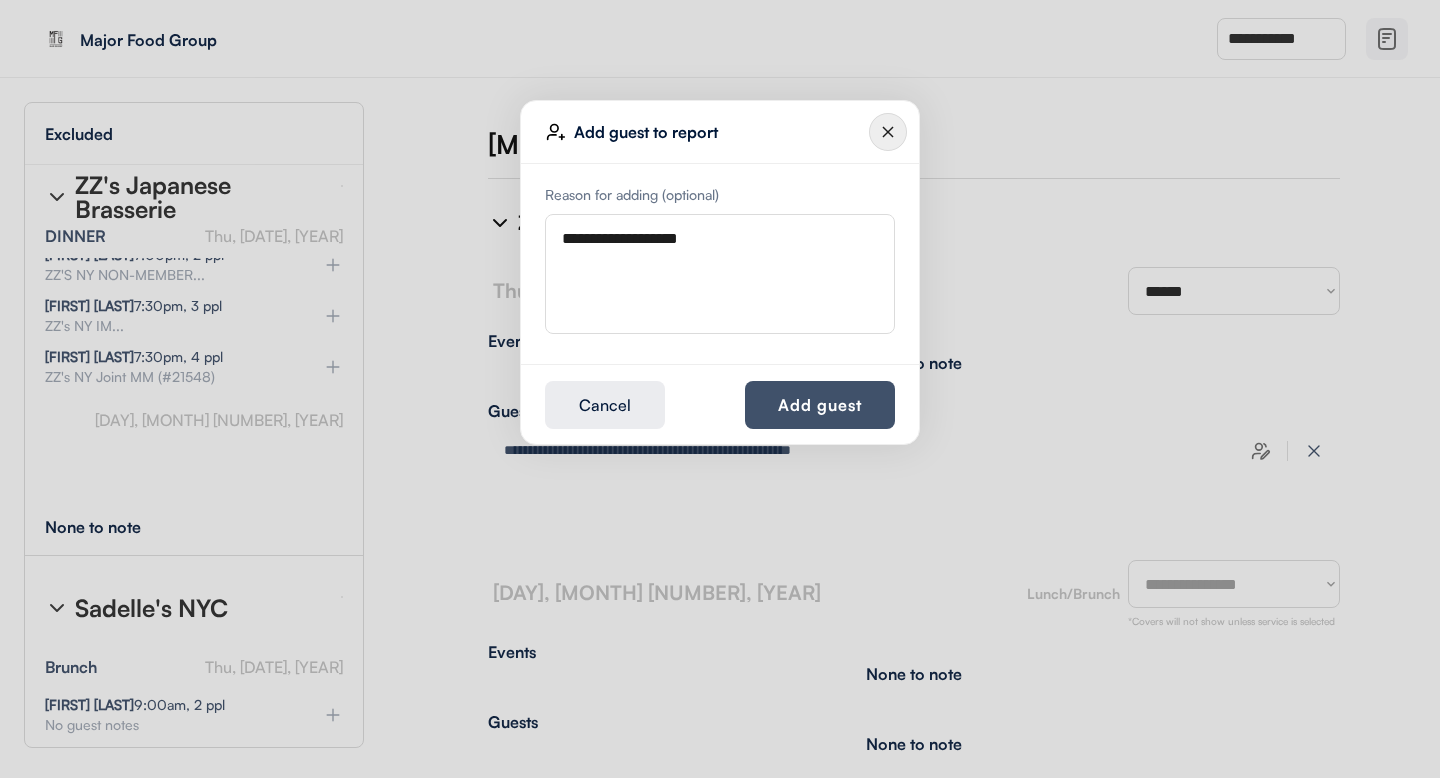 type on "**********" 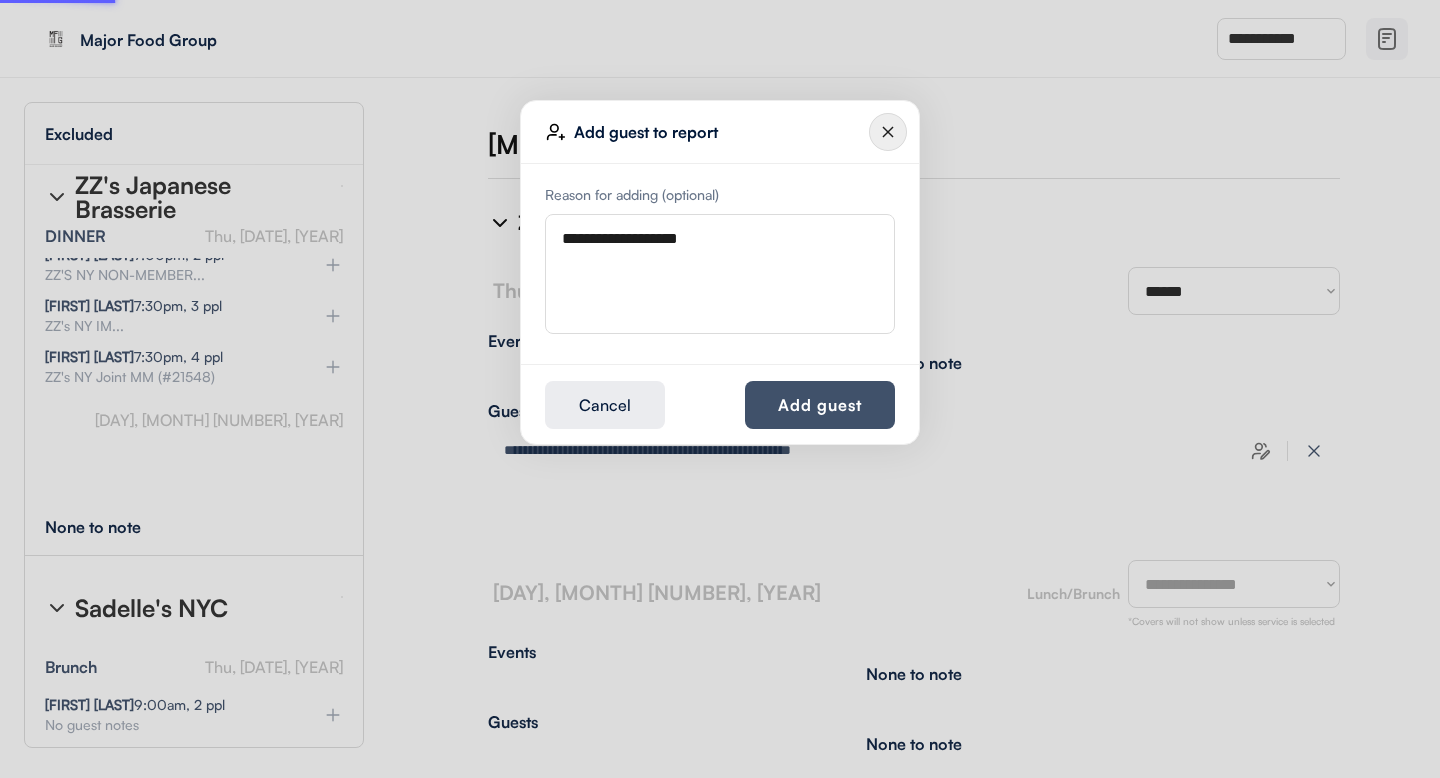 type 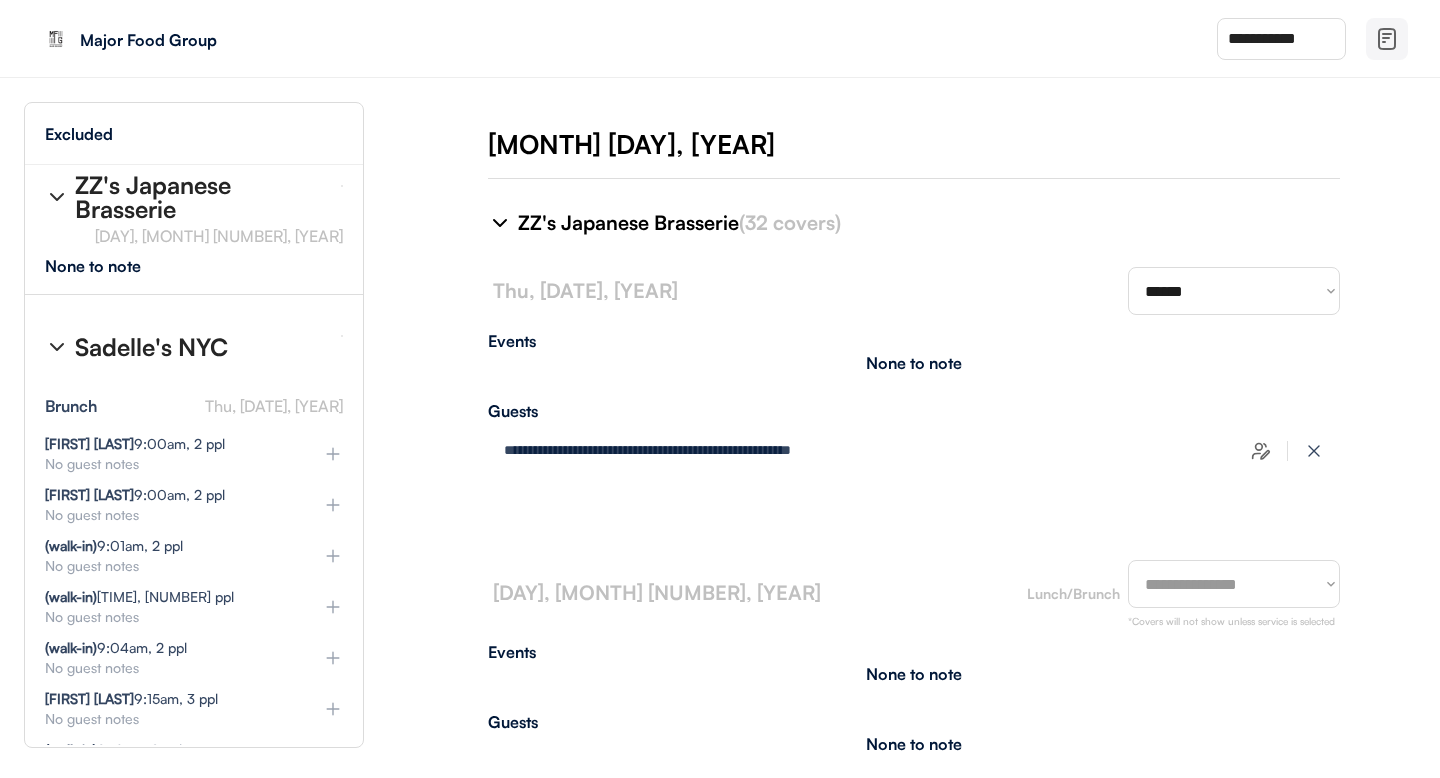 scroll, scrollTop: 18926, scrollLeft: 0, axis: vertical 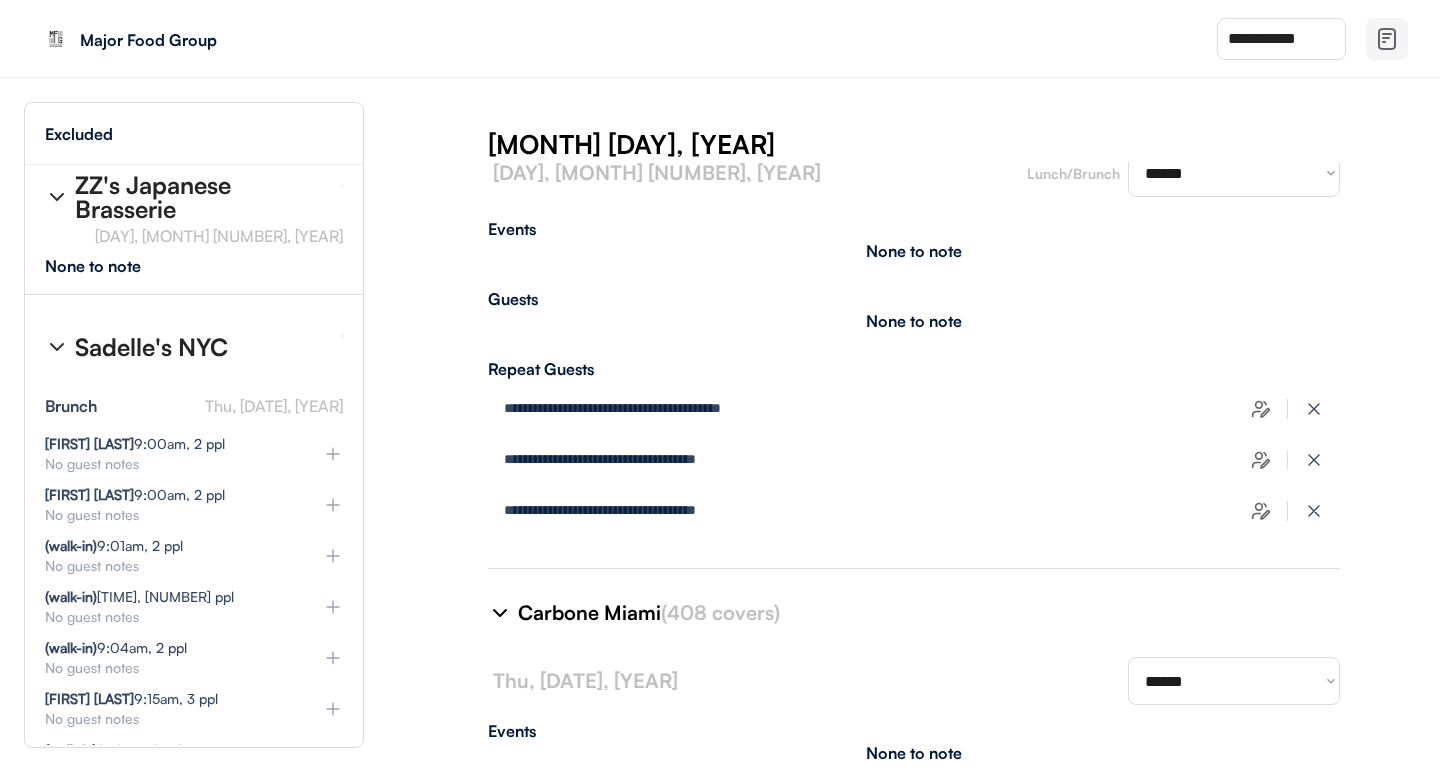 drag, startPoint x: 434, startPoint y: 335, endPoint x: 386, endPoint y: 340, distance: 48.259712 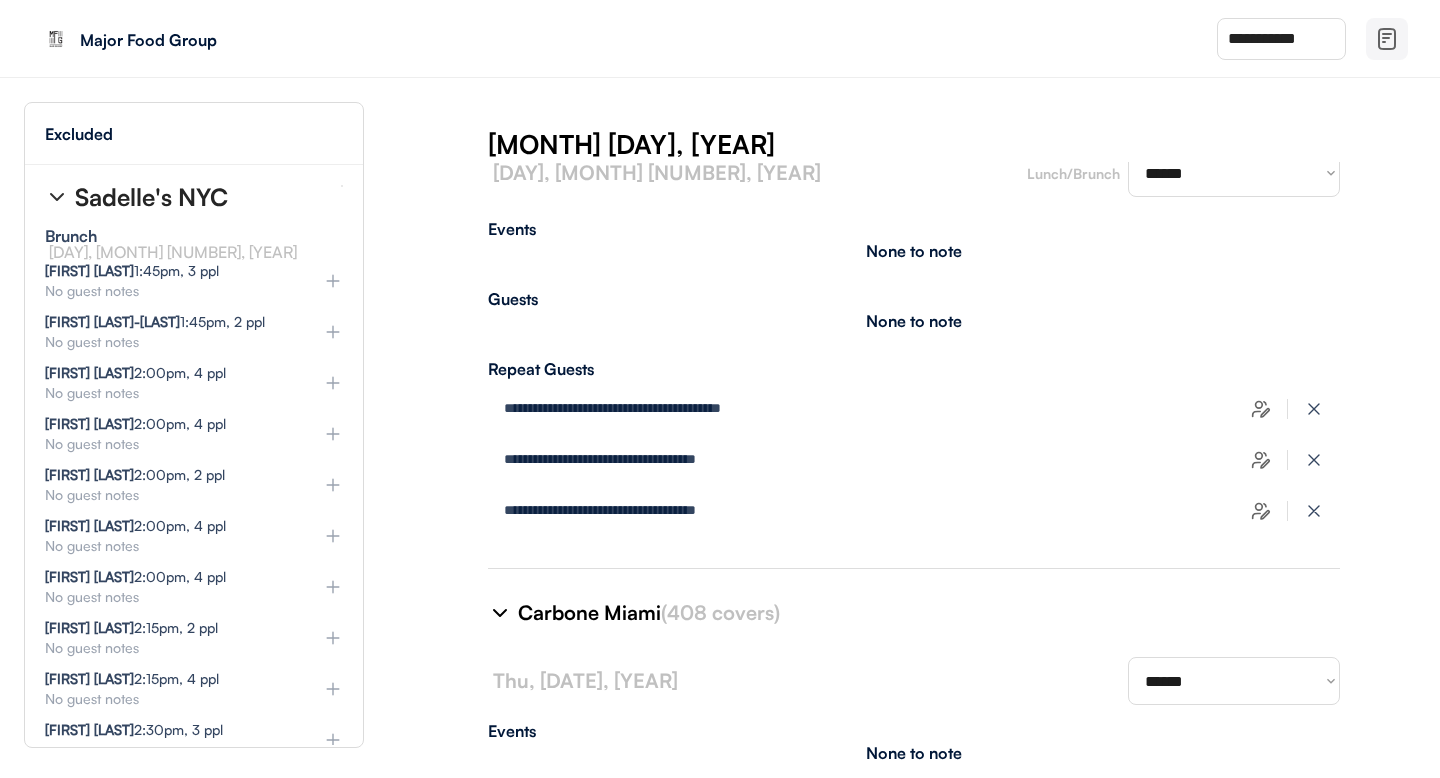 scroll, scrollTop: 30340, scrollLeft: 0, axis: vertical 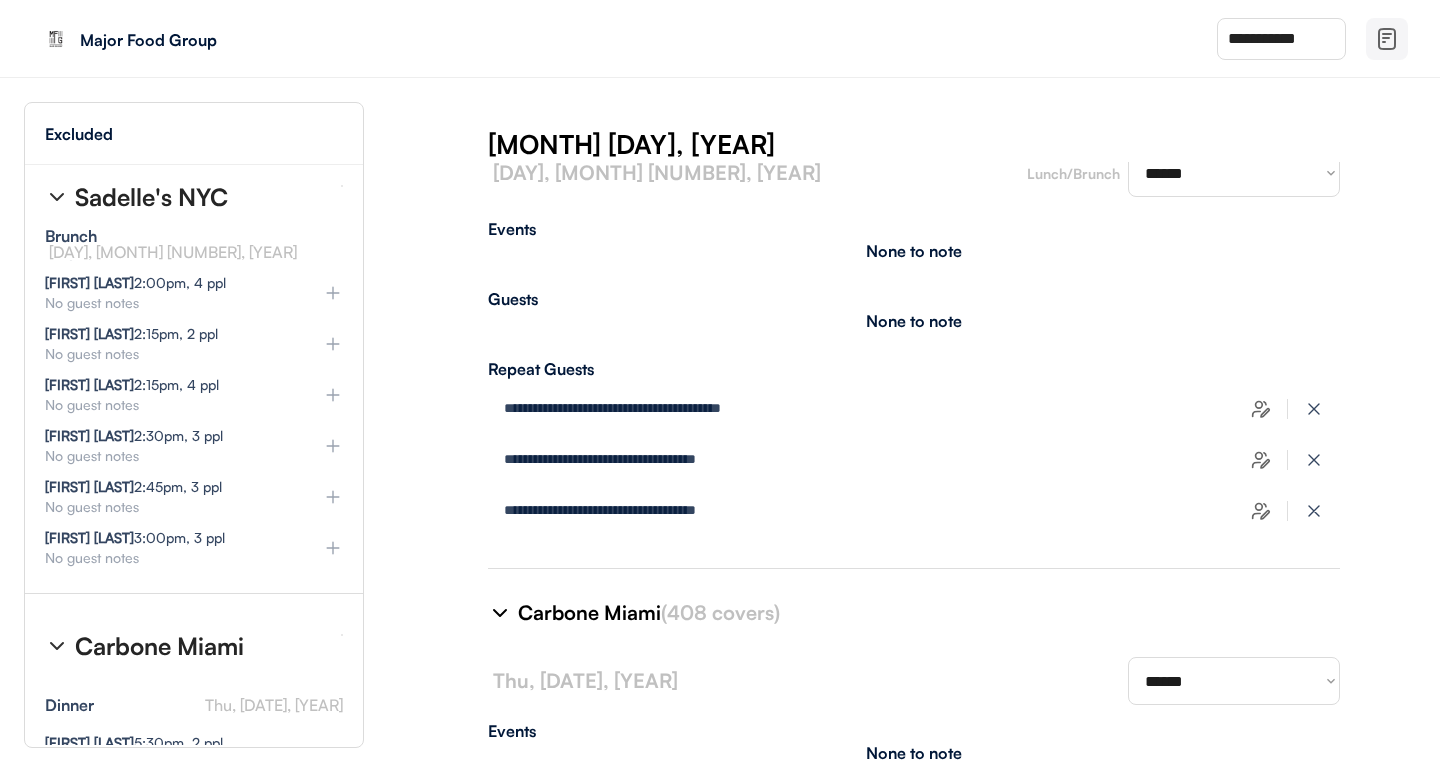 select on "********" 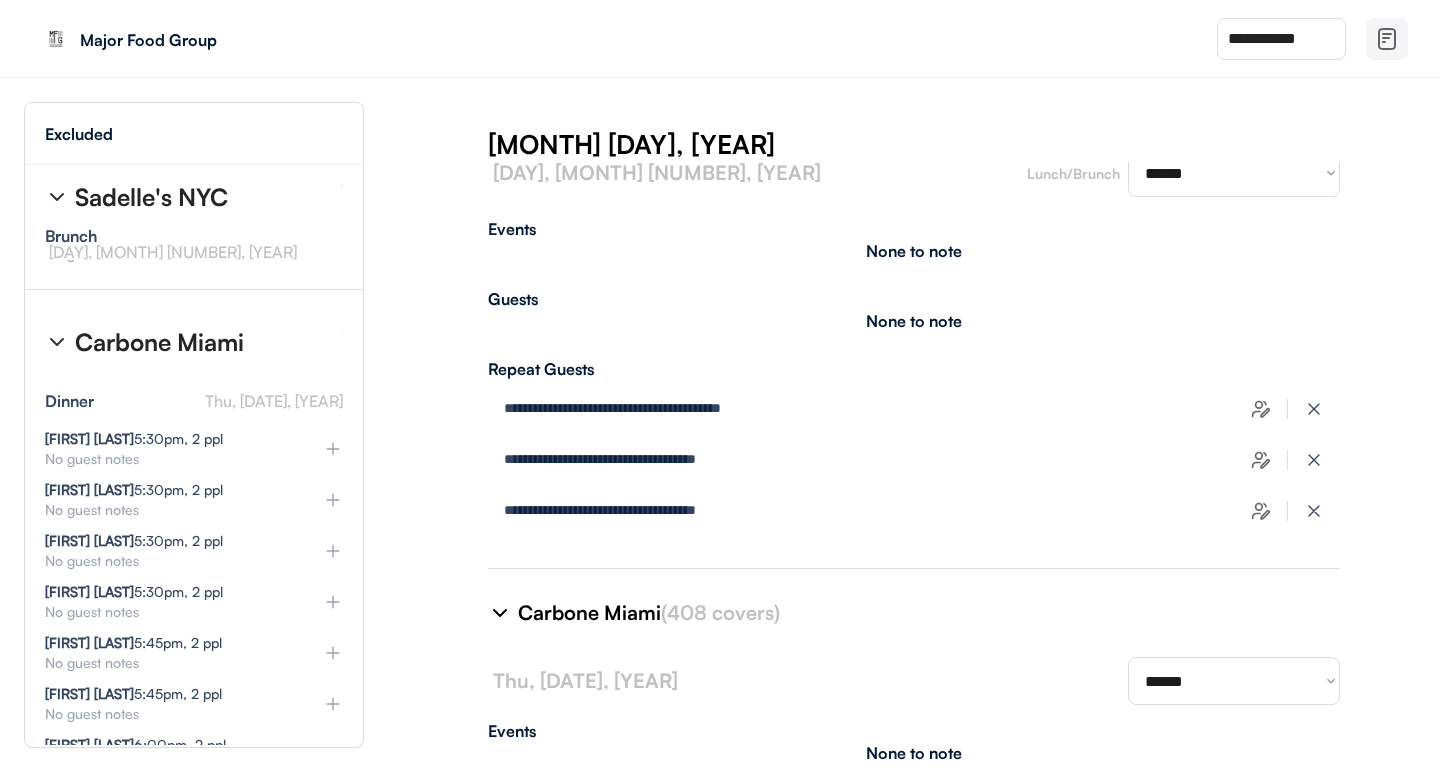 scroll, scrollTop: 31066, scrollLeft: 0, axis: vertical 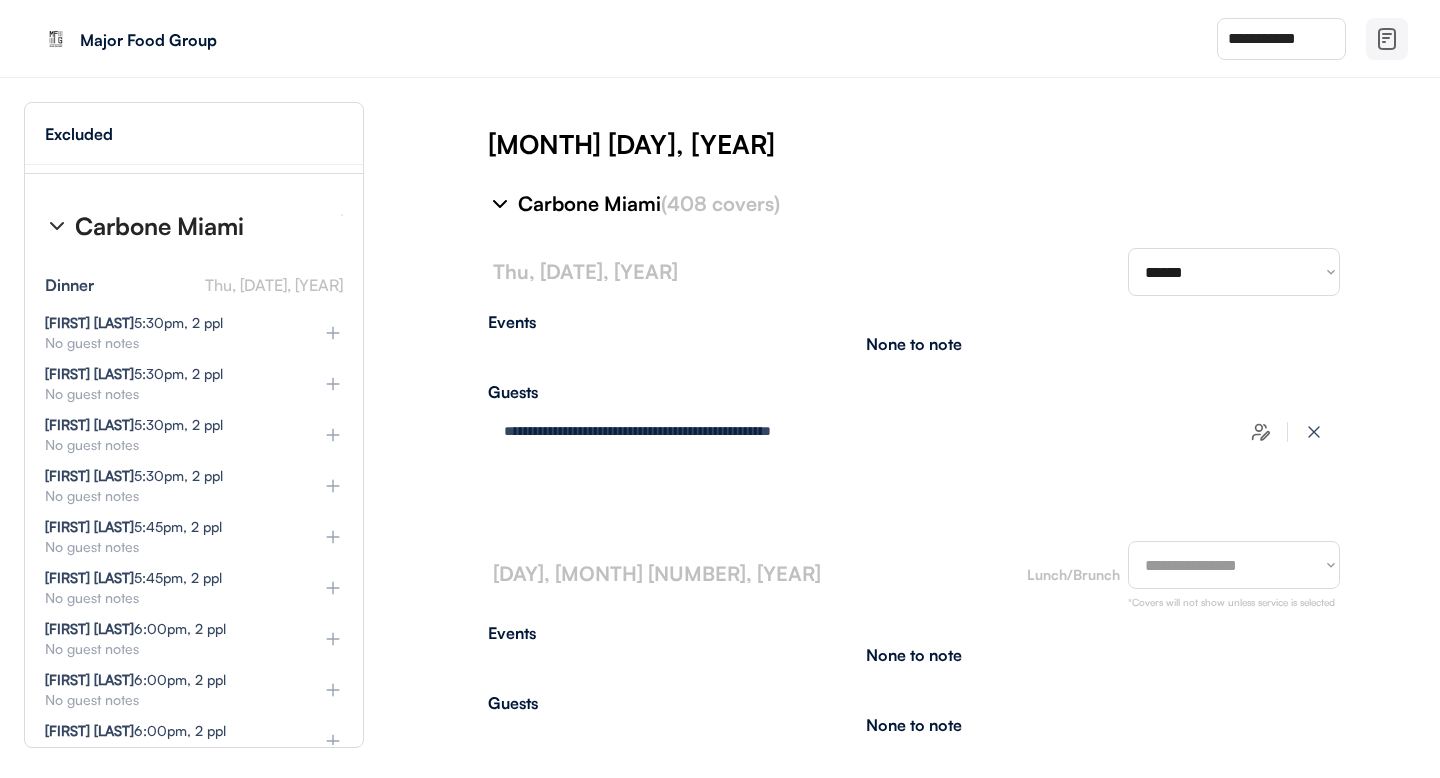 click on "**********" at bounding box center [914, 467] 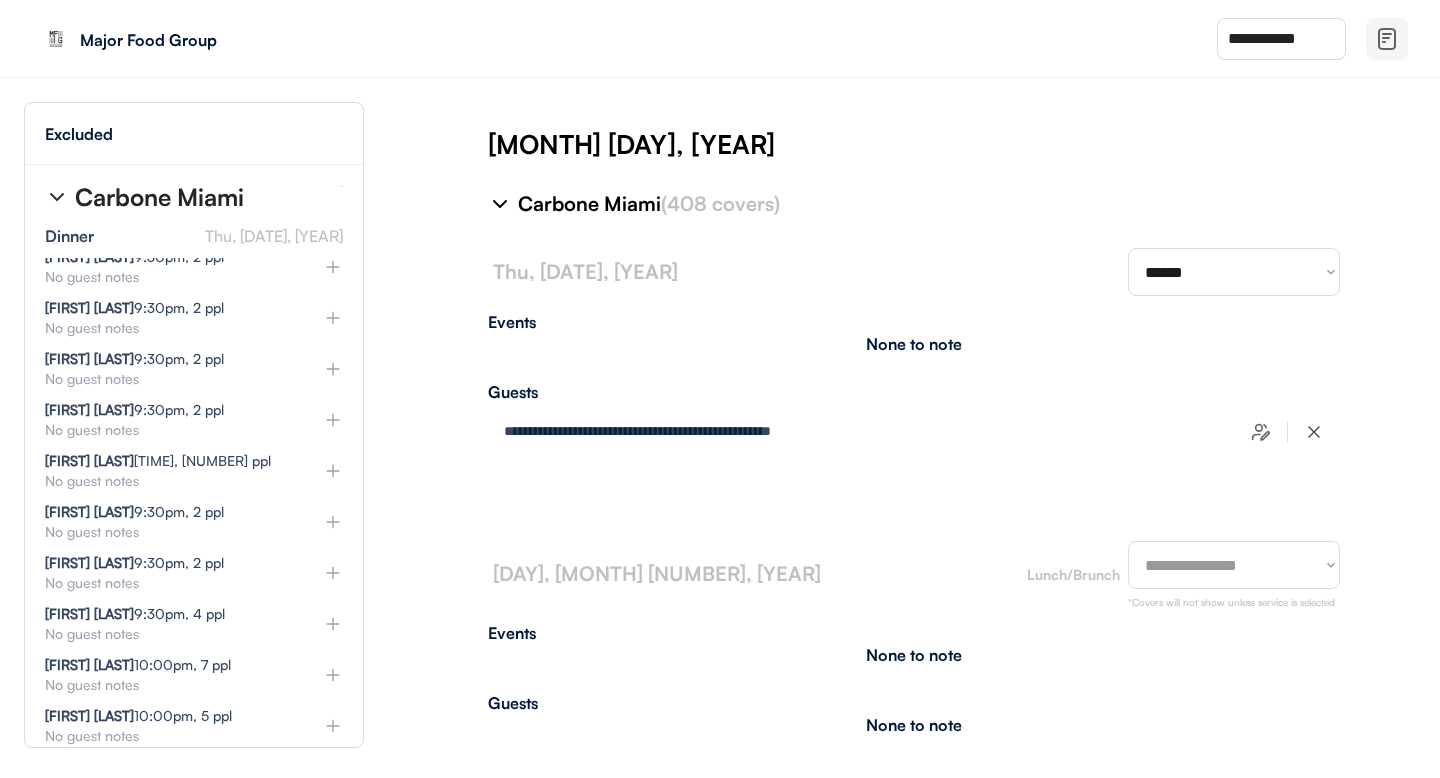 scroll, scrollTop: 36095, scrollLeft: 0, axis: vertical 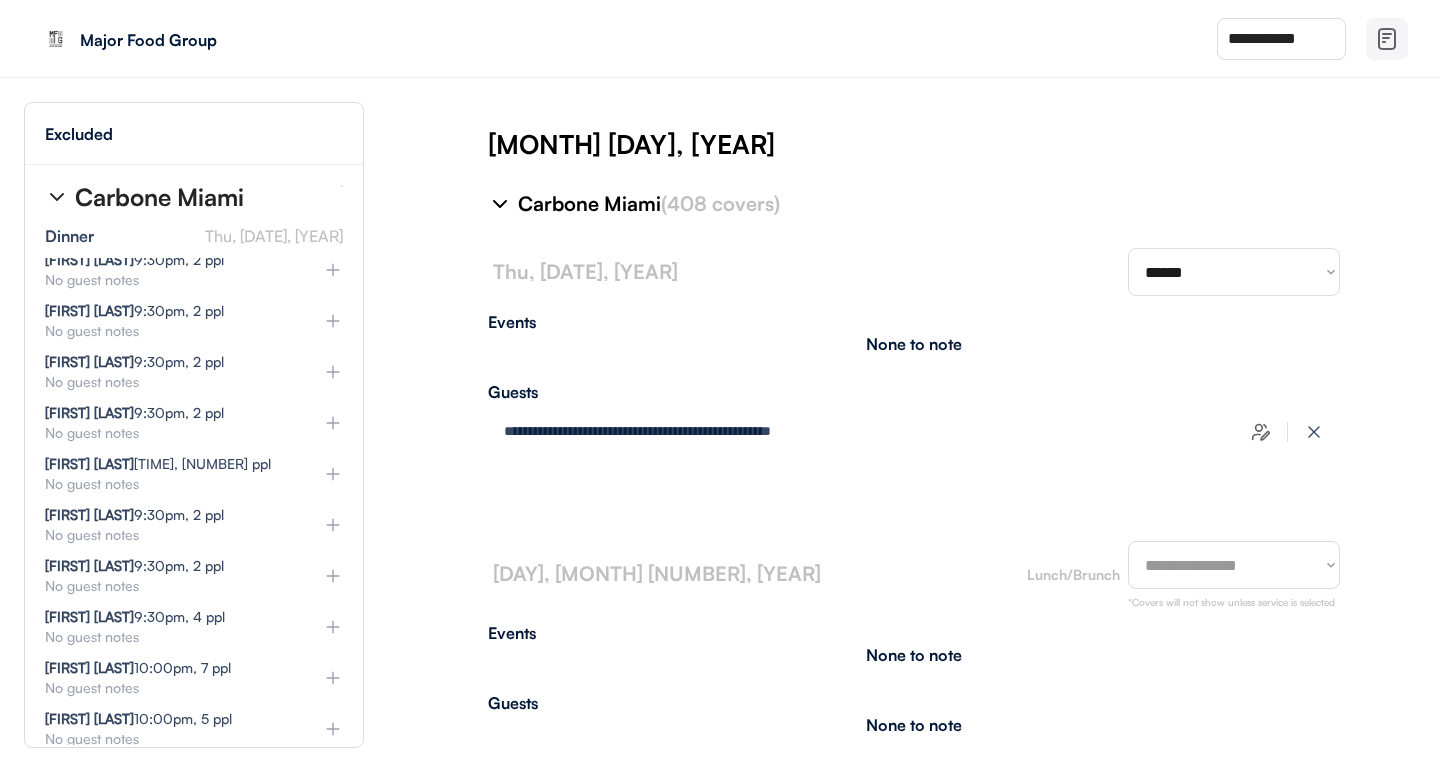 click on "**********" at bounding box center (914, 467) 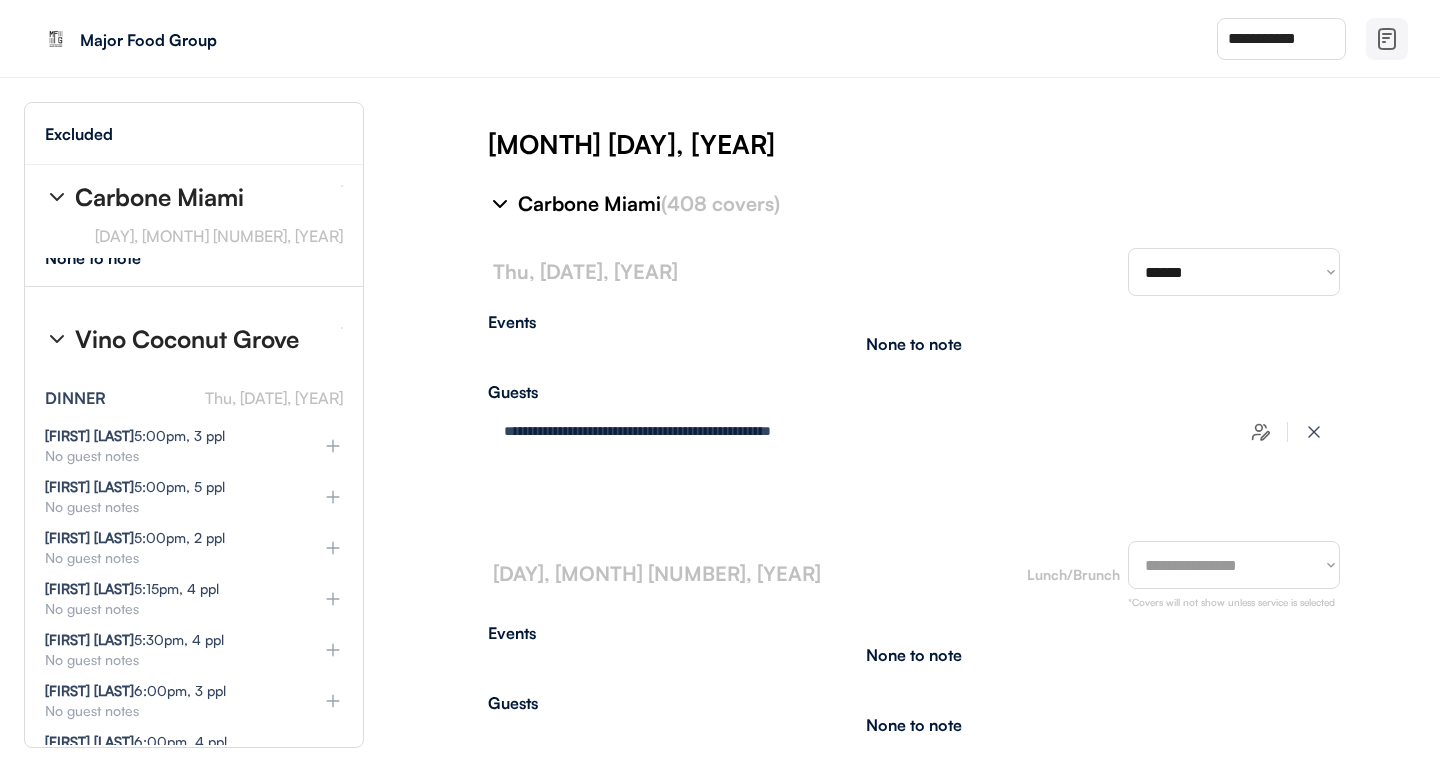 scroll, scrollTop: 37753, scrollLeft: 0, axis: vertical 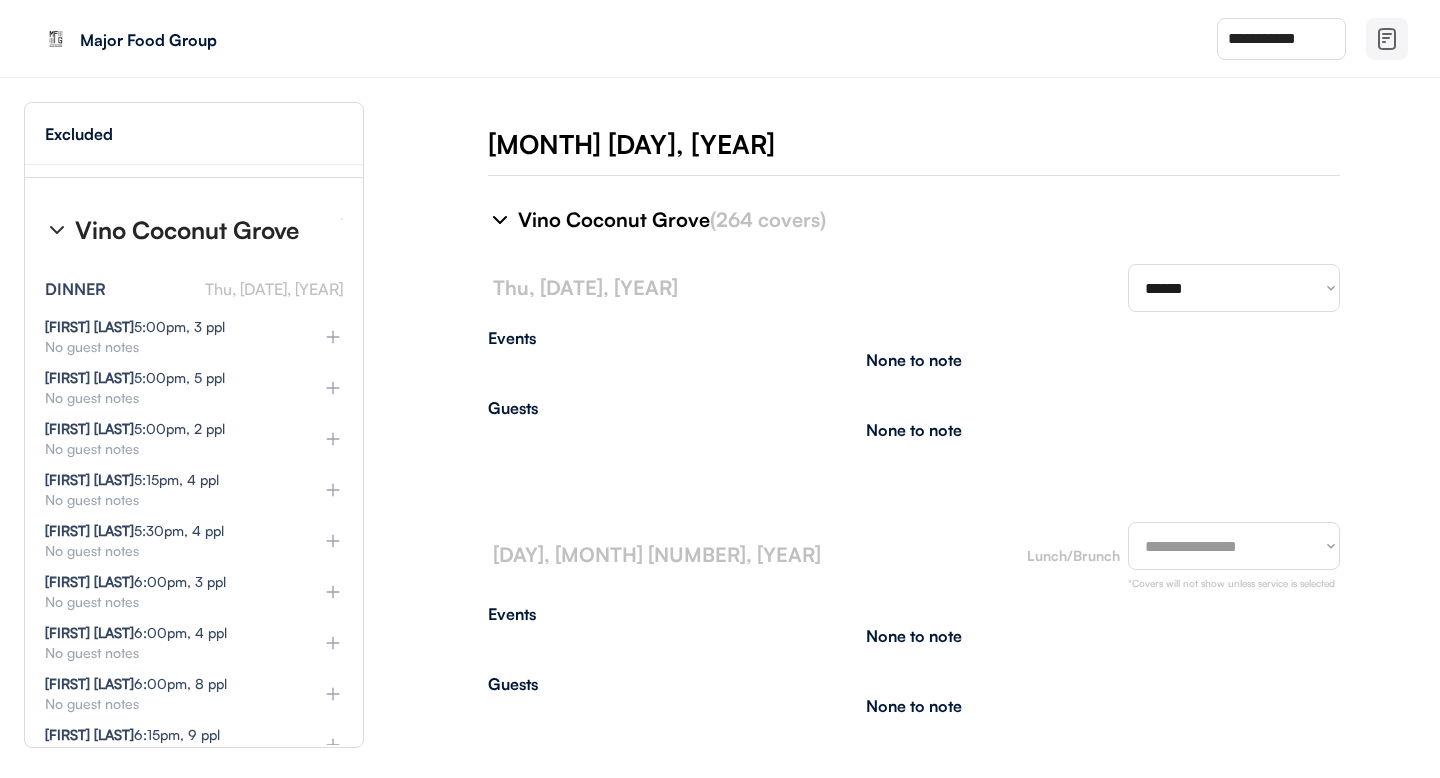 click on "**********" at bounding box center [914, 467] 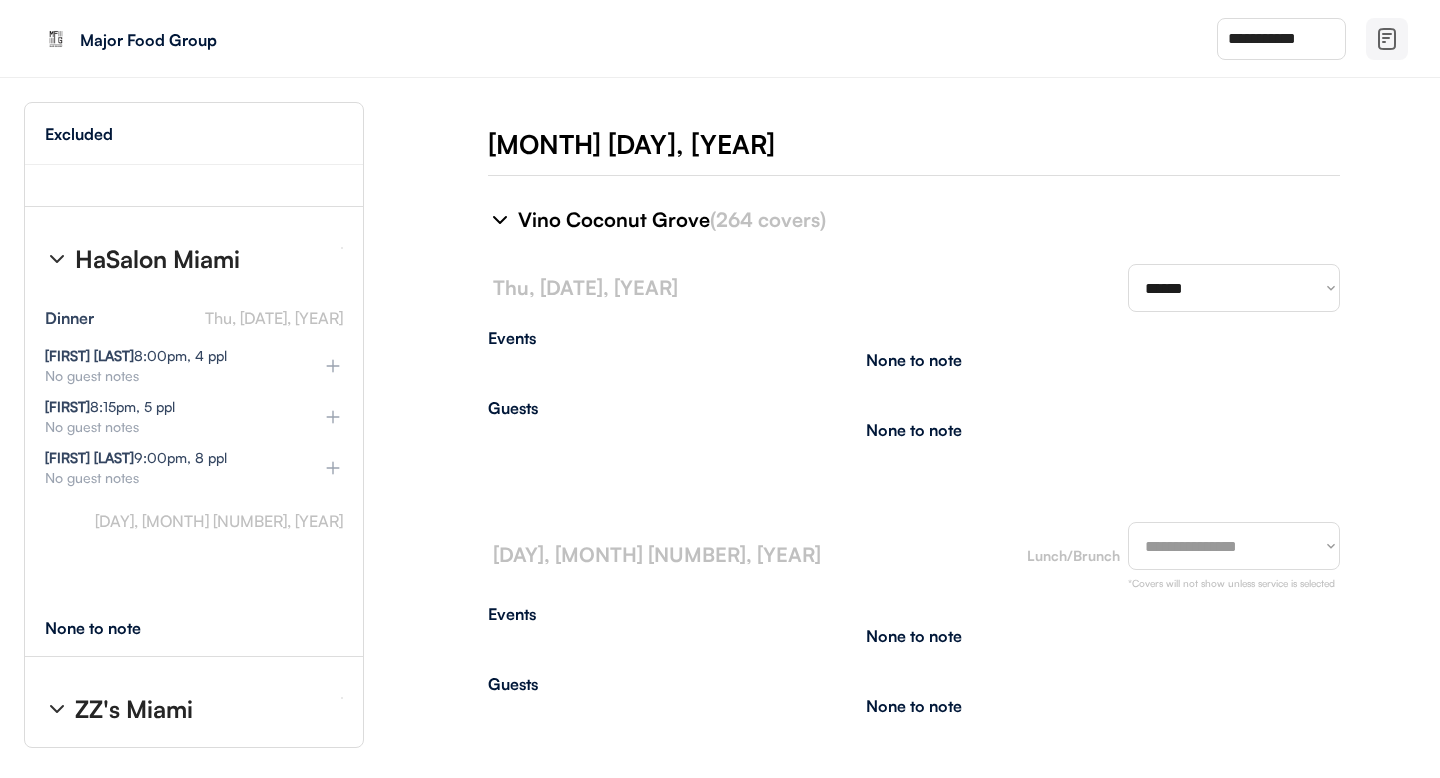 scroll, scrollTop: 41494, scrollLeft: 0, axis: vertical 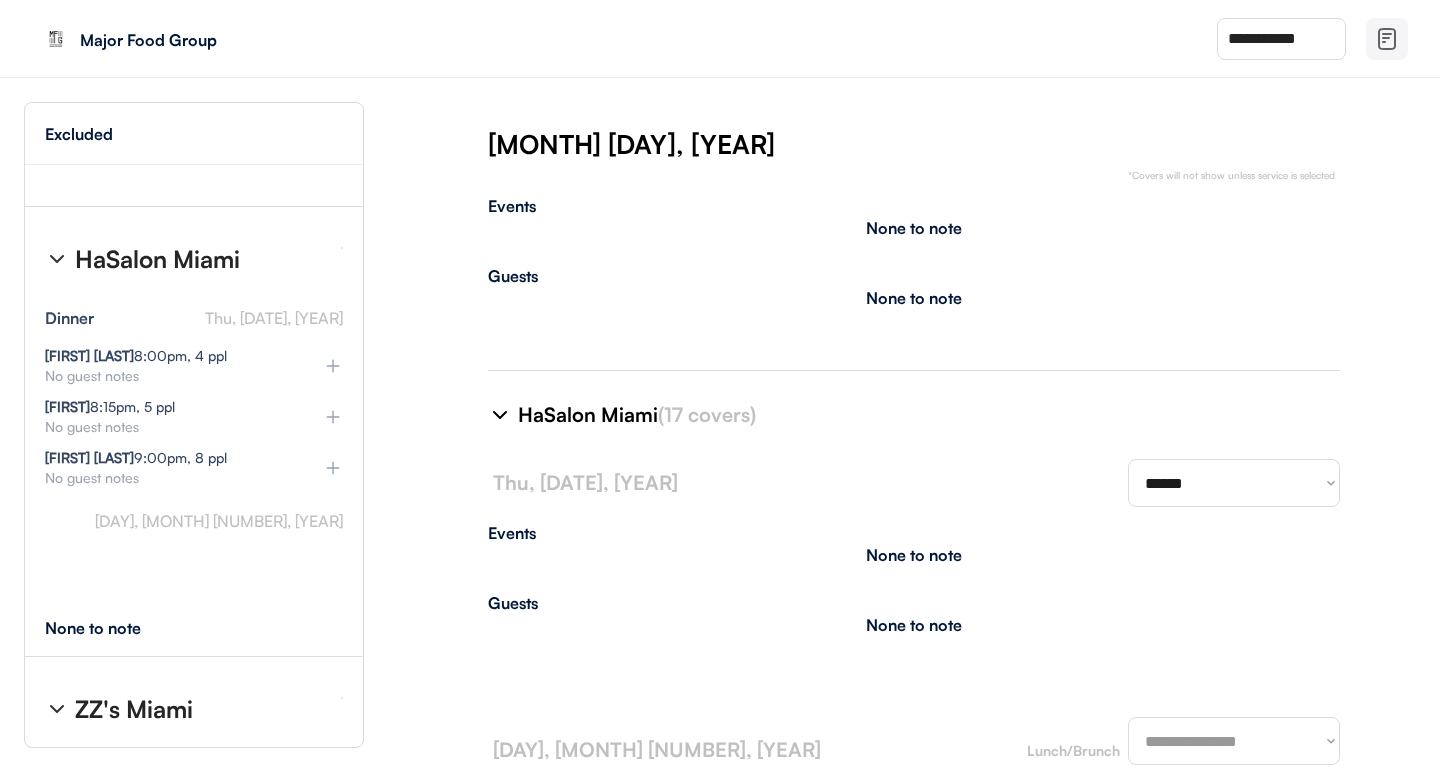 type on "**********" 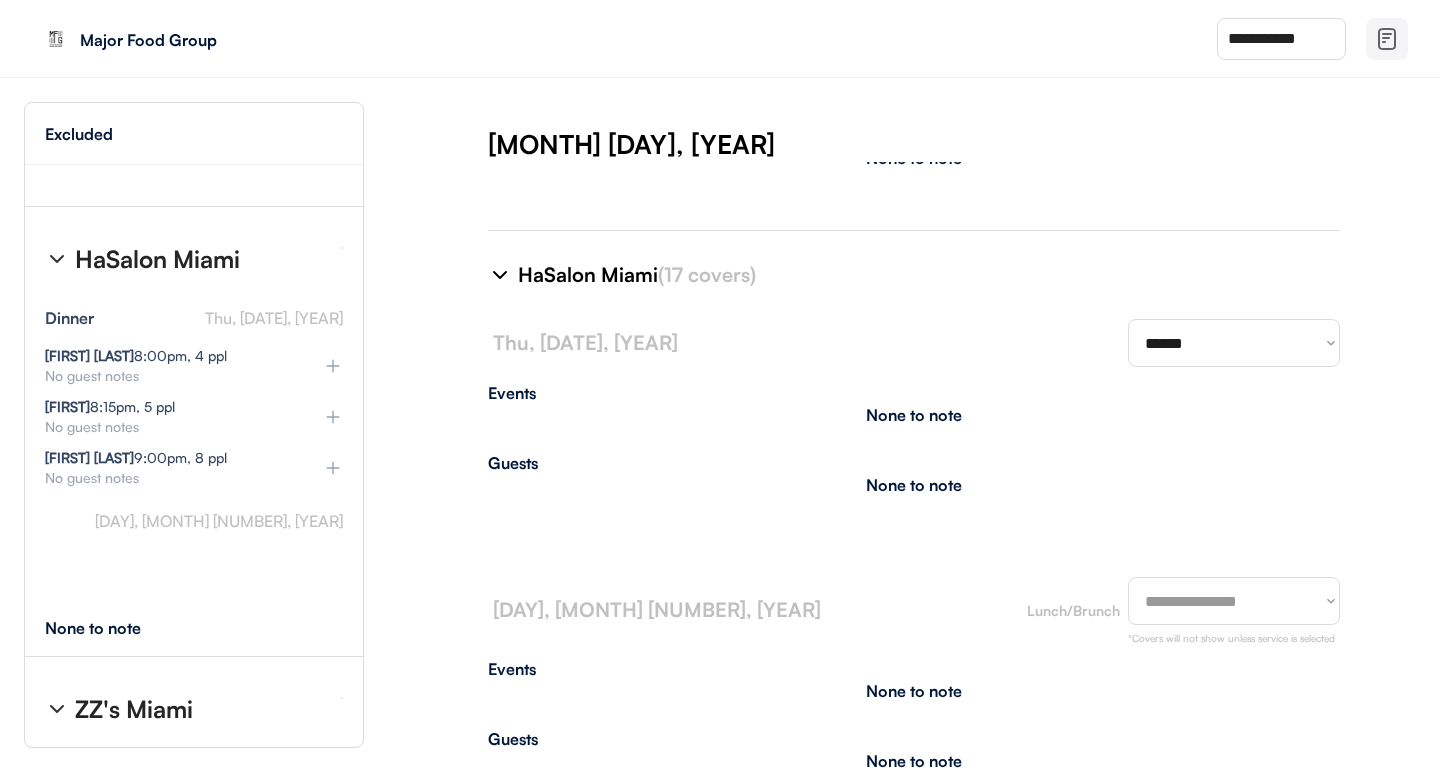 select on "********" 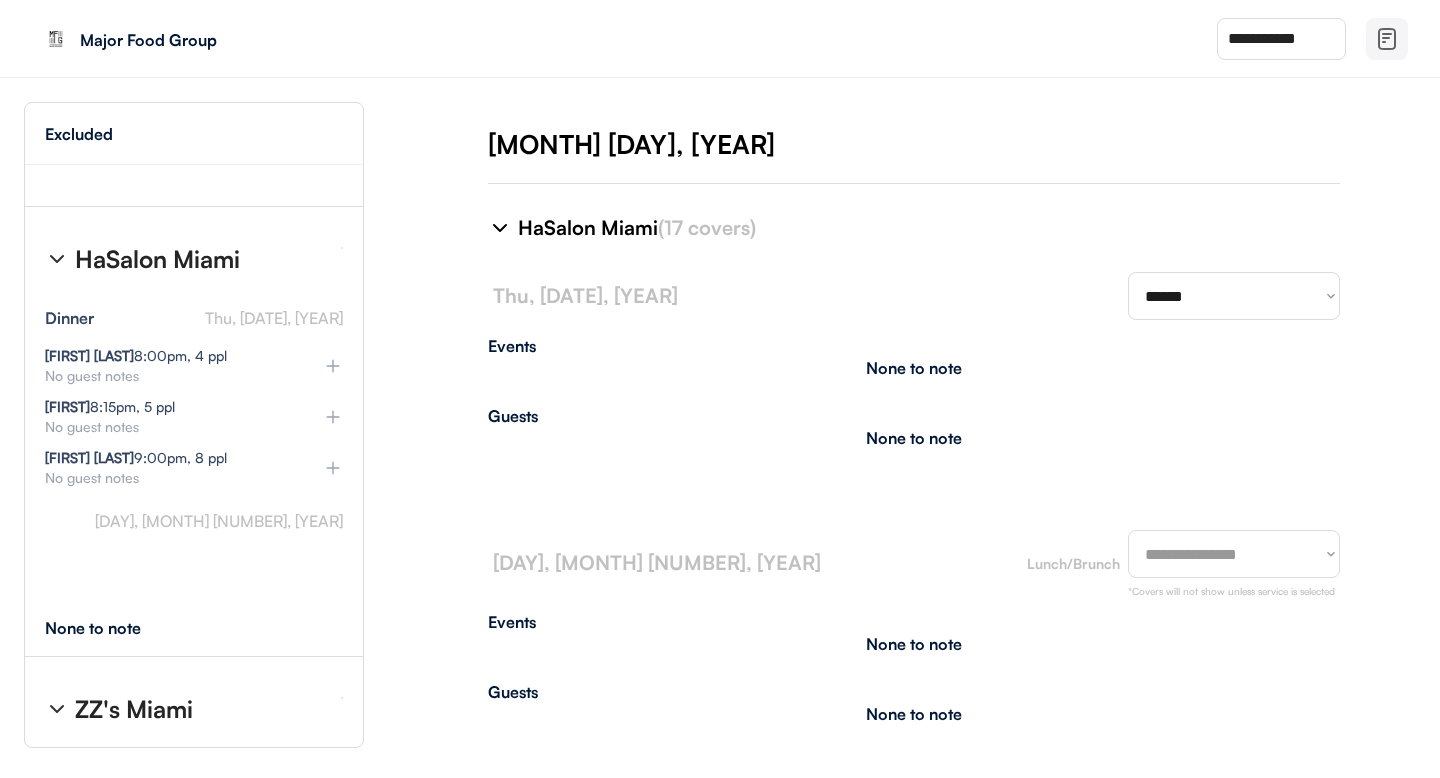type on "**********" 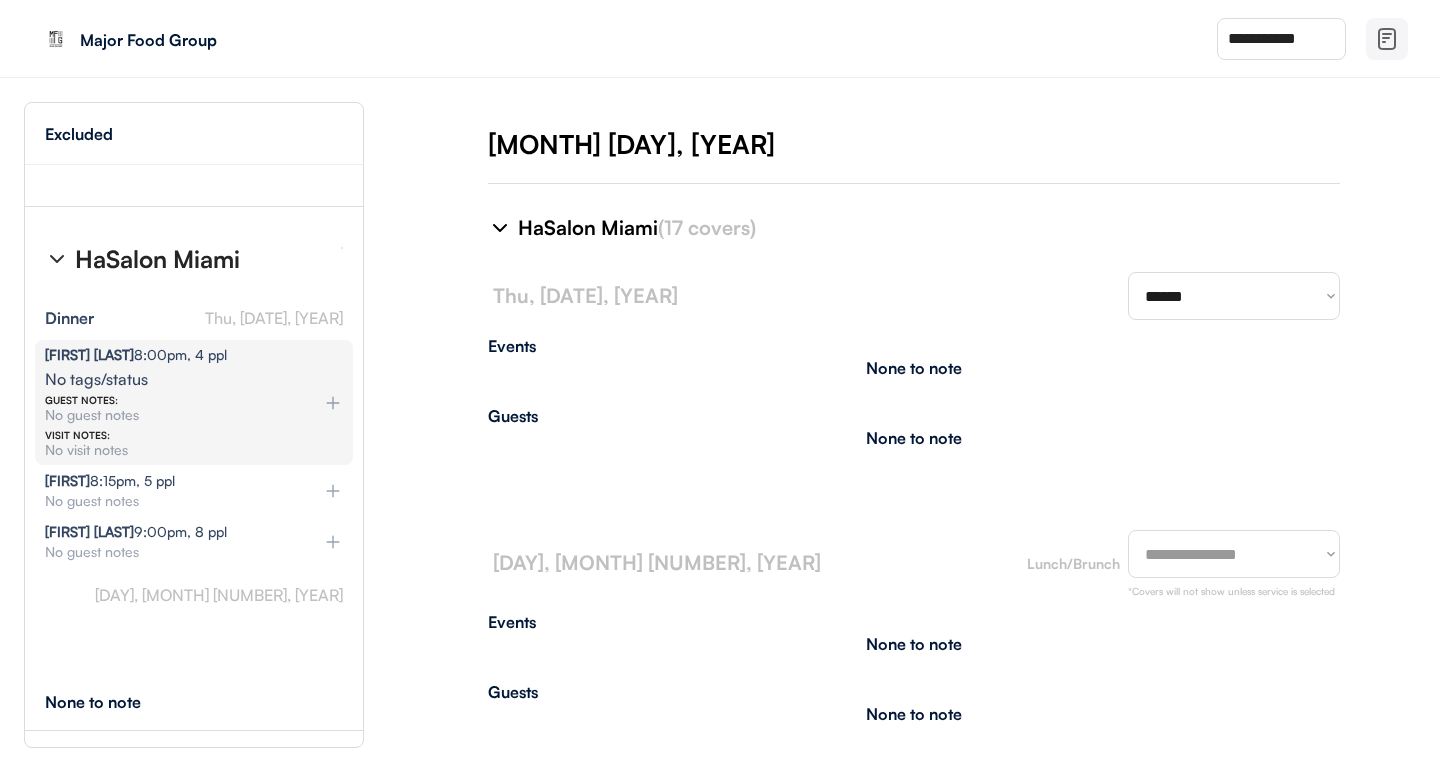 select on "*******" 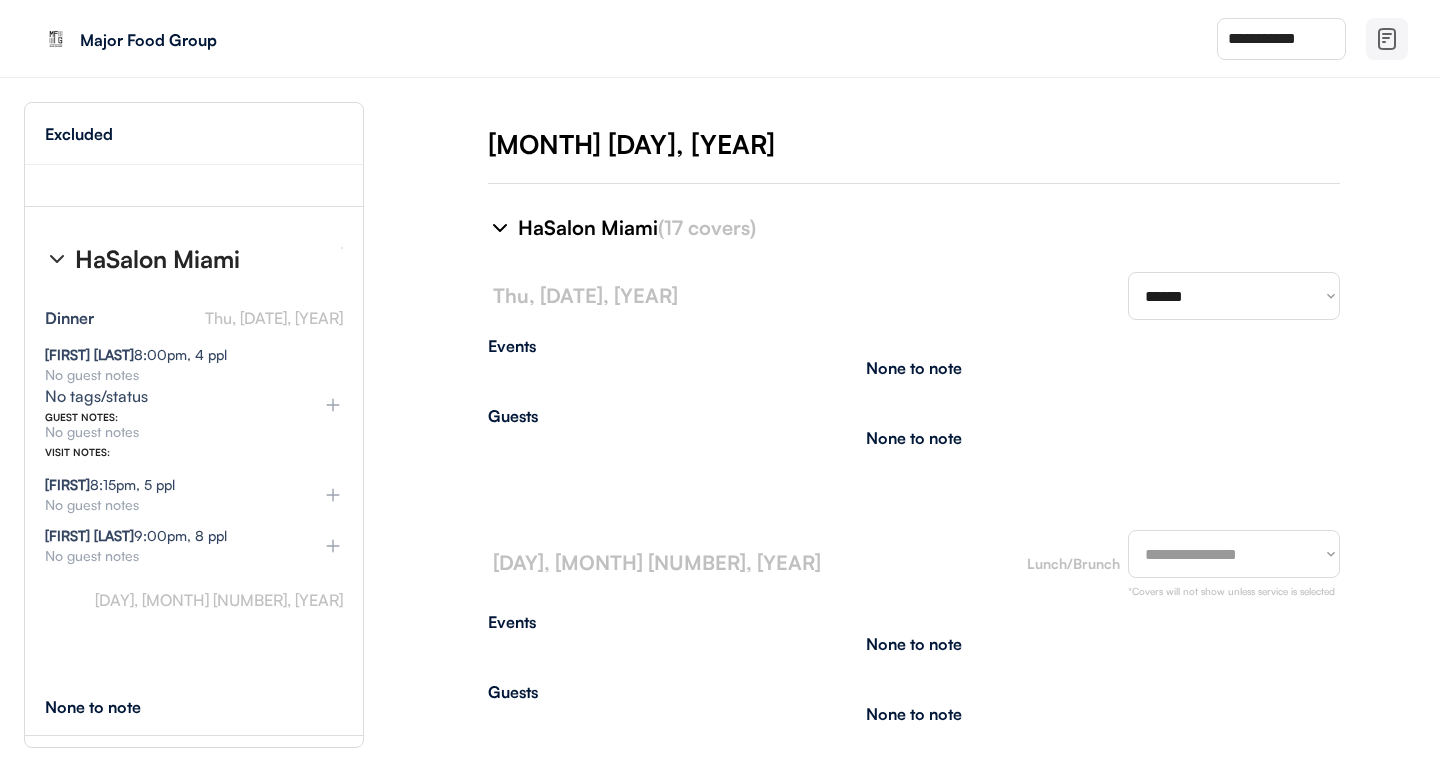 select on "********" 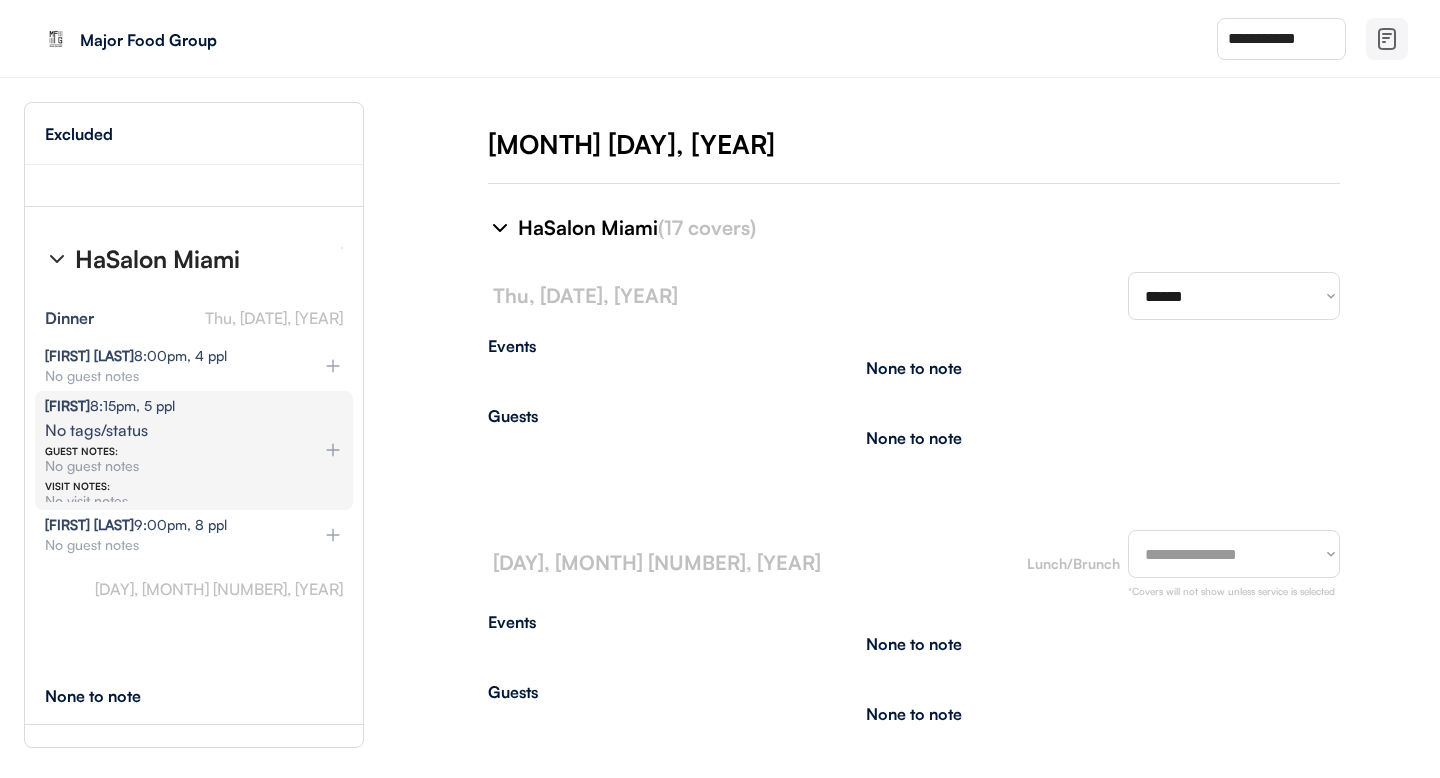 select on "********" 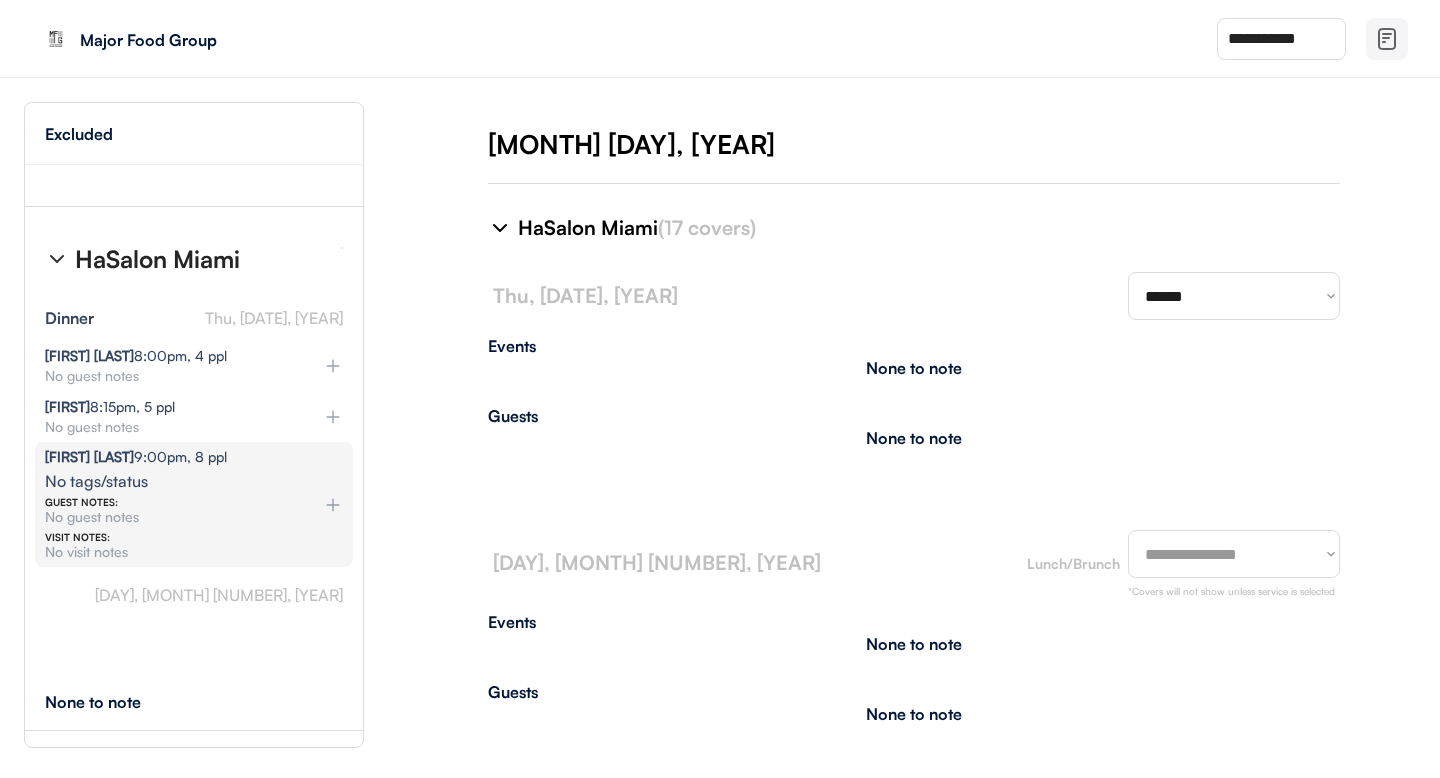 select on "********" 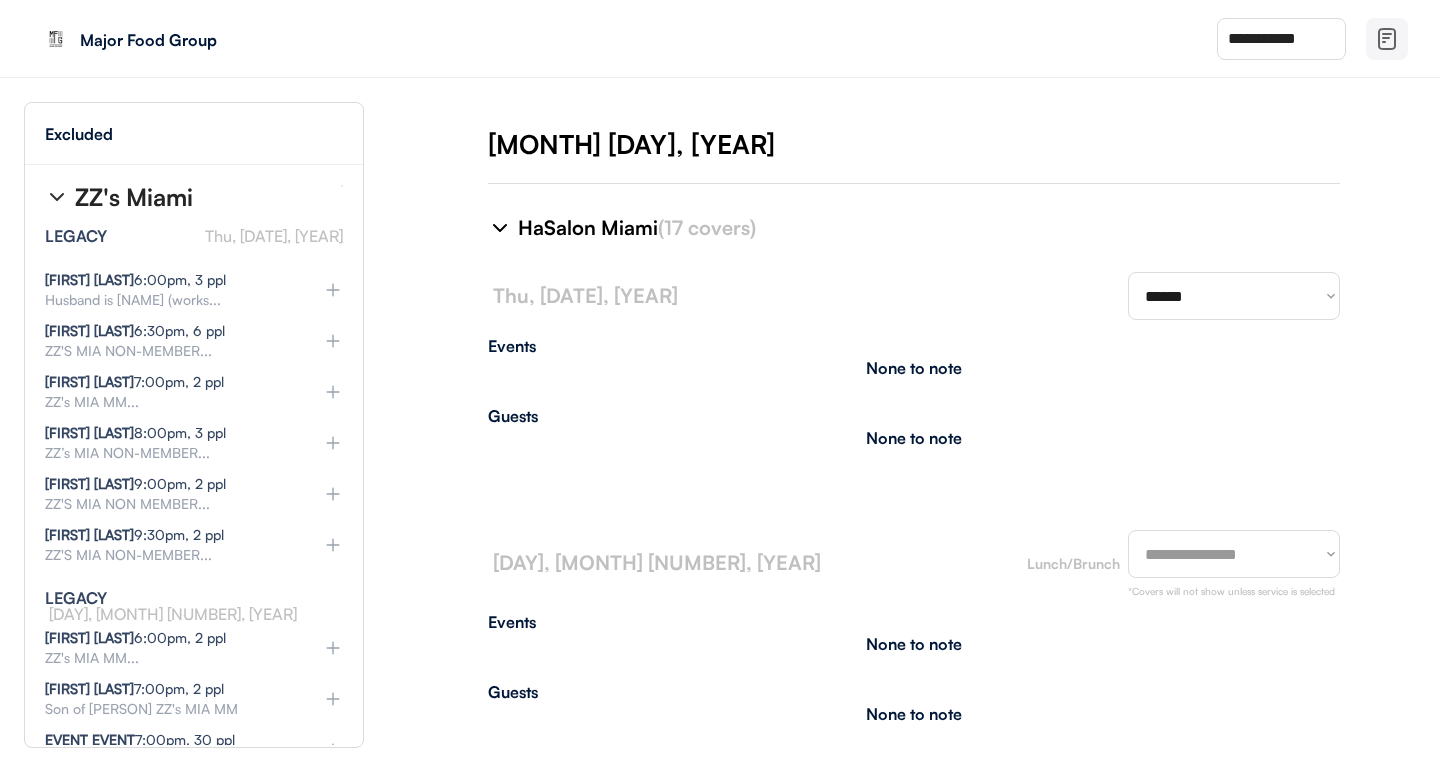 scroll, scrollTop: 41911, scrollLeft: 0, axis: vertical 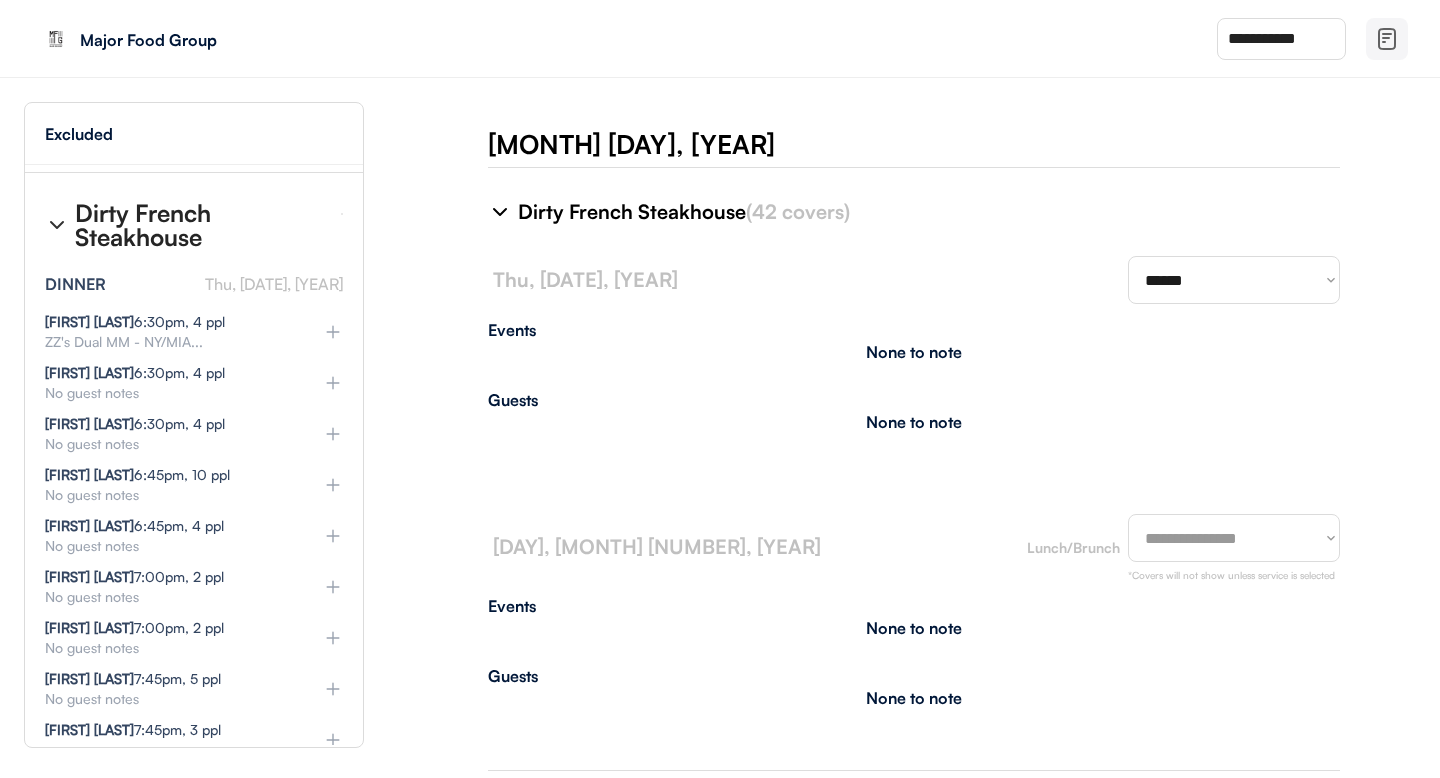 select on "********" 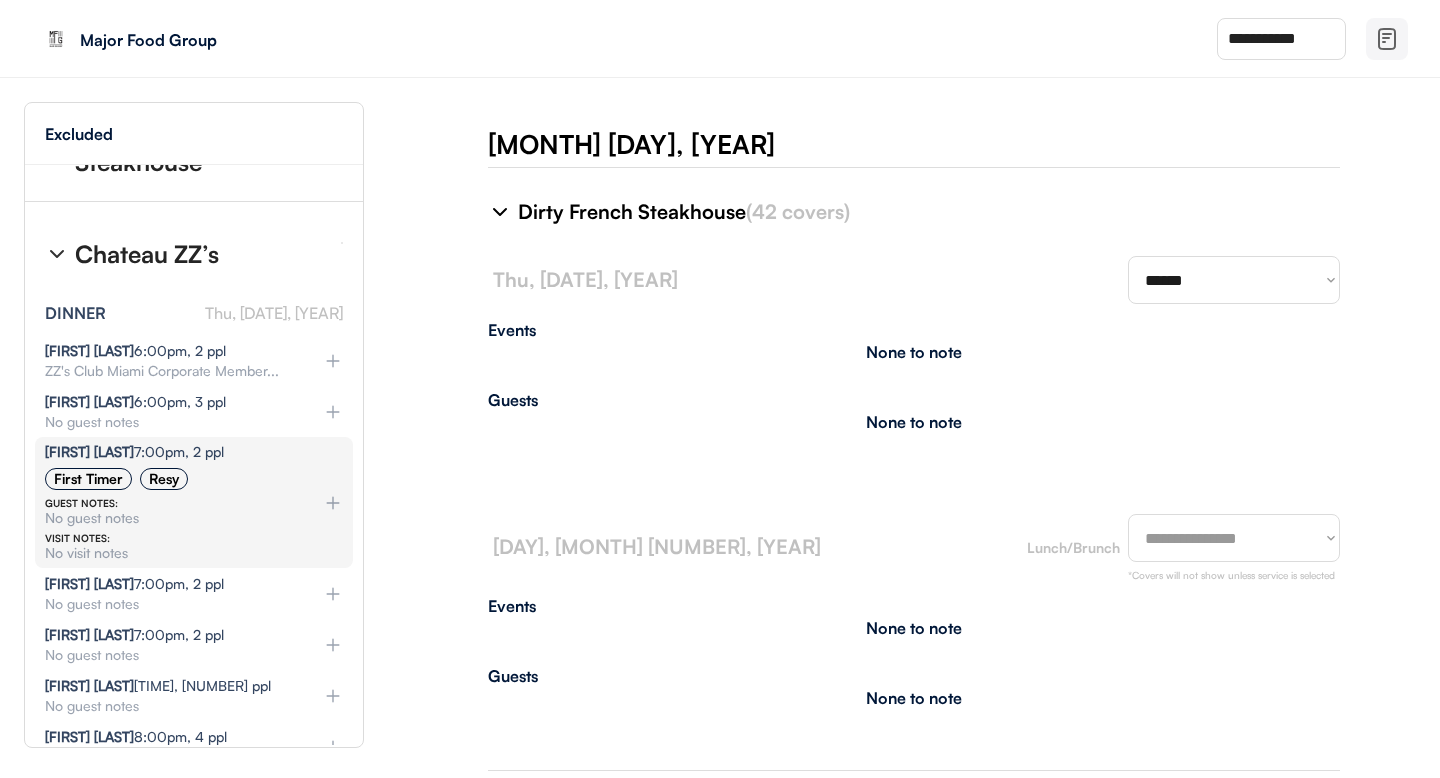scroll, scrollTop: 44804, scrollLeft: 0, axis: vertical 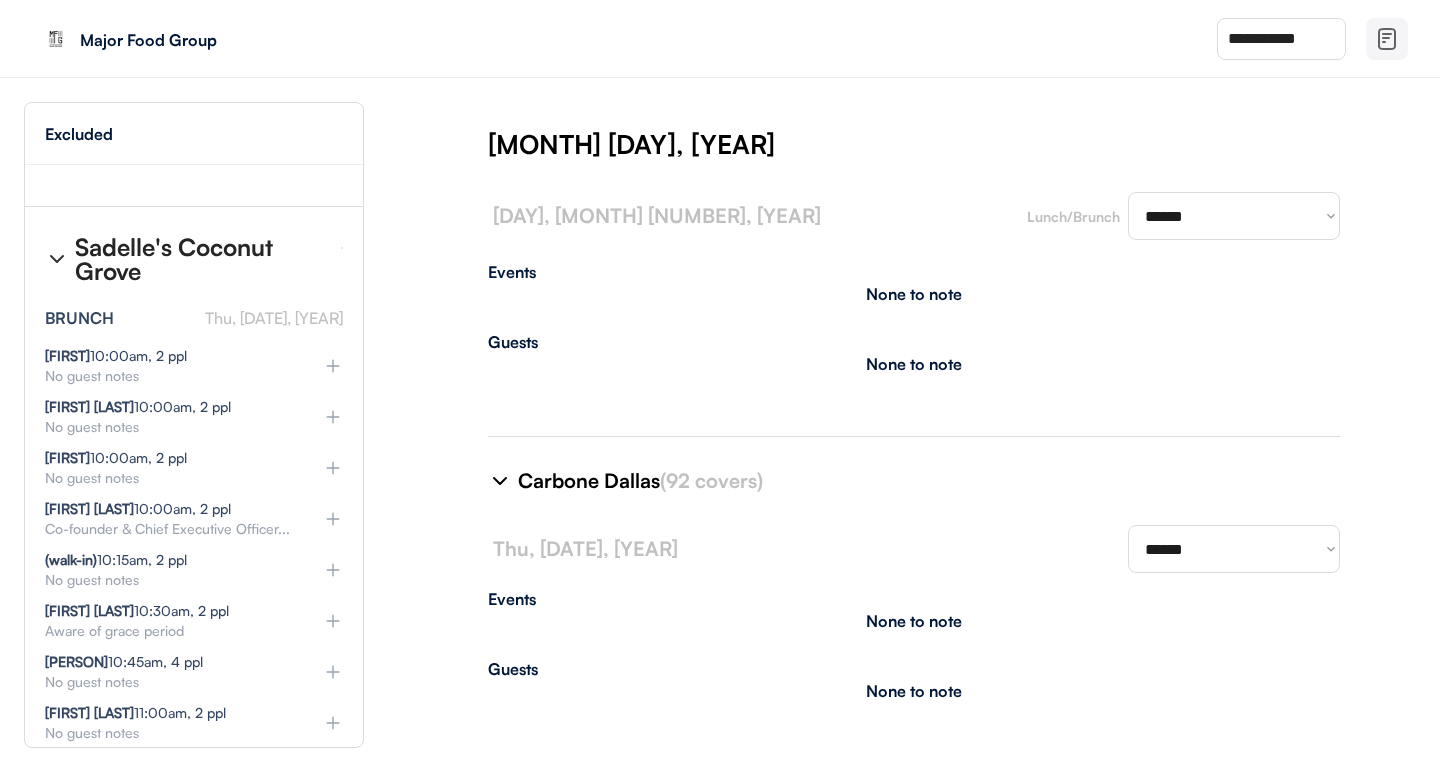 click on "**********" at bounding box center (914, 467) 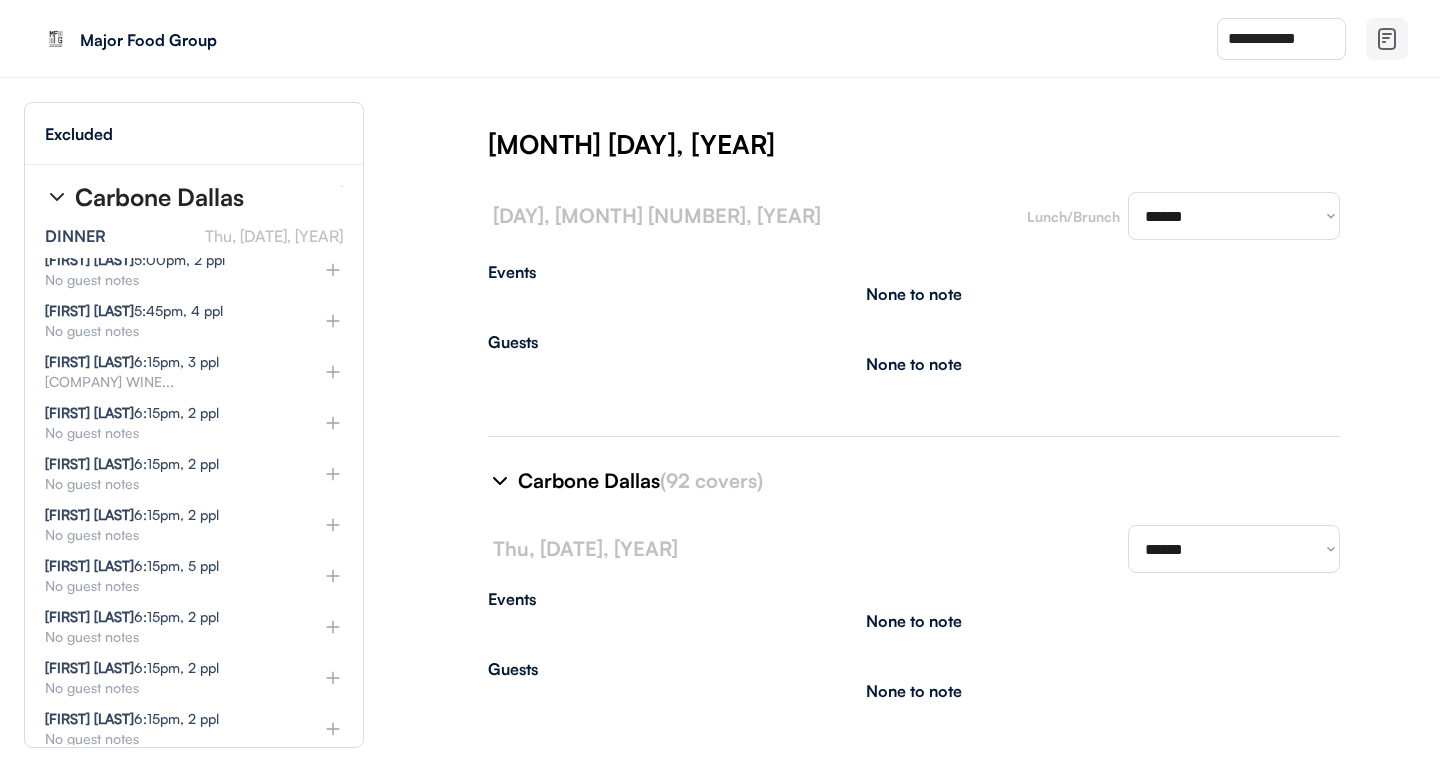 scroll, scrollTop: 48039, scrollLeft: 0, axis: vertical 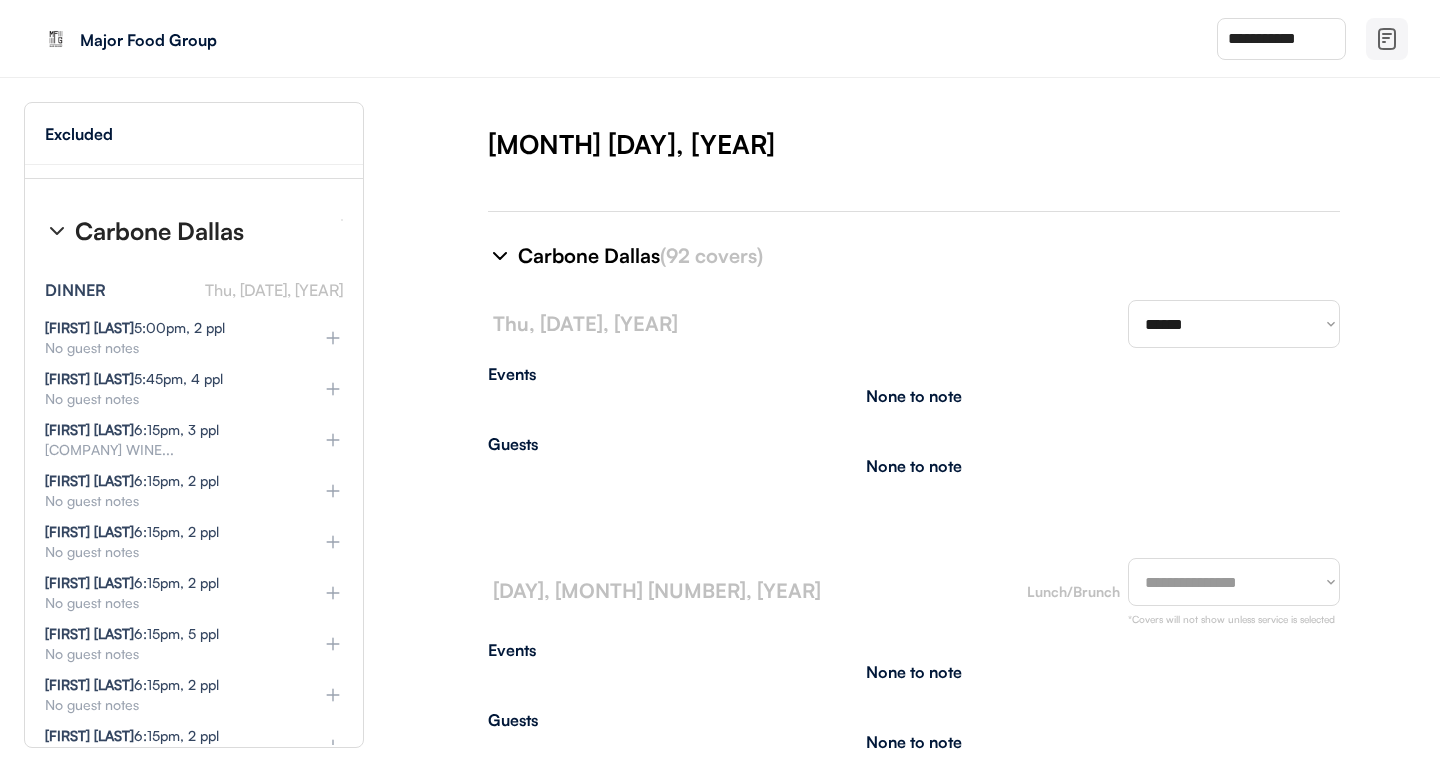 click on "**********" at bounding box center (914, 467) 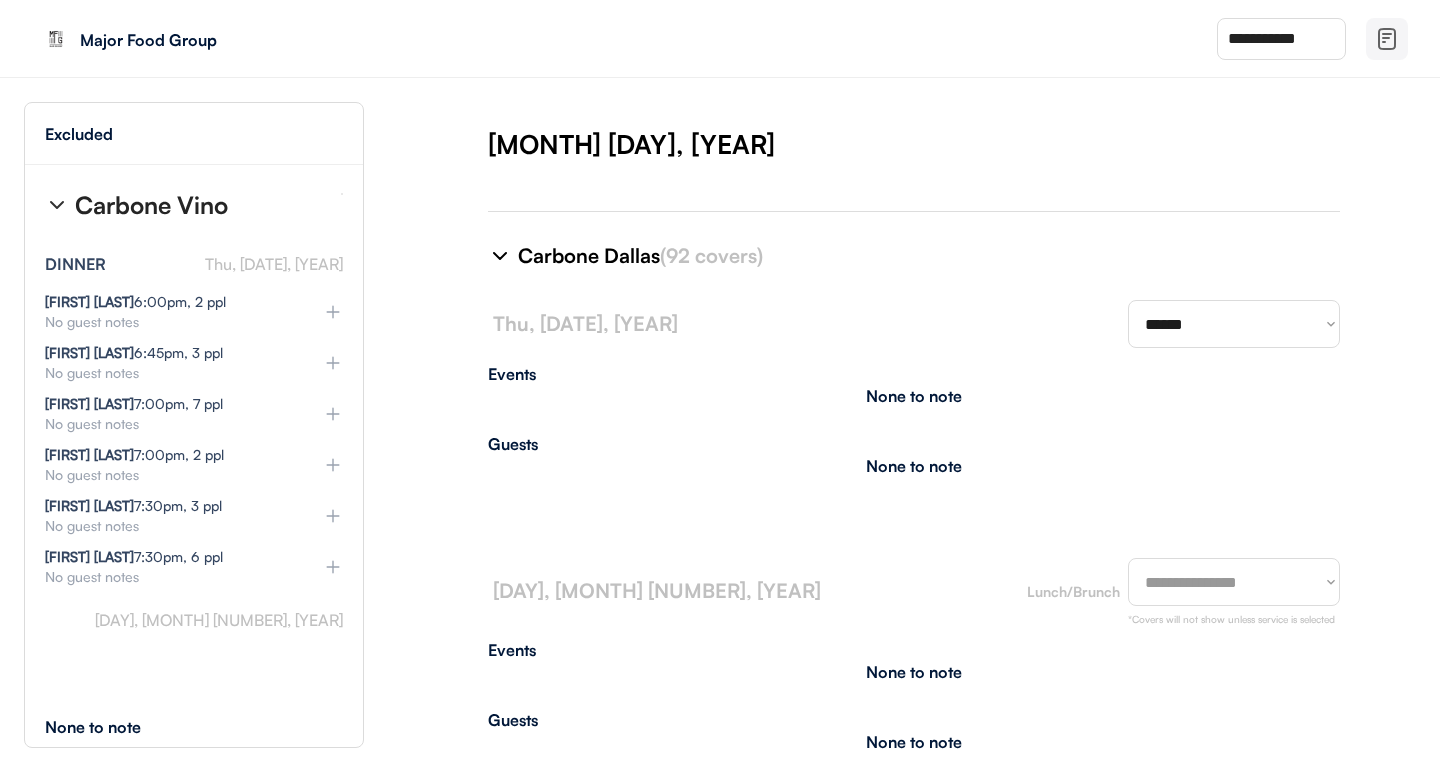 scroll, scrollTop: 49947, scrollLeft: 0, axis: vertical 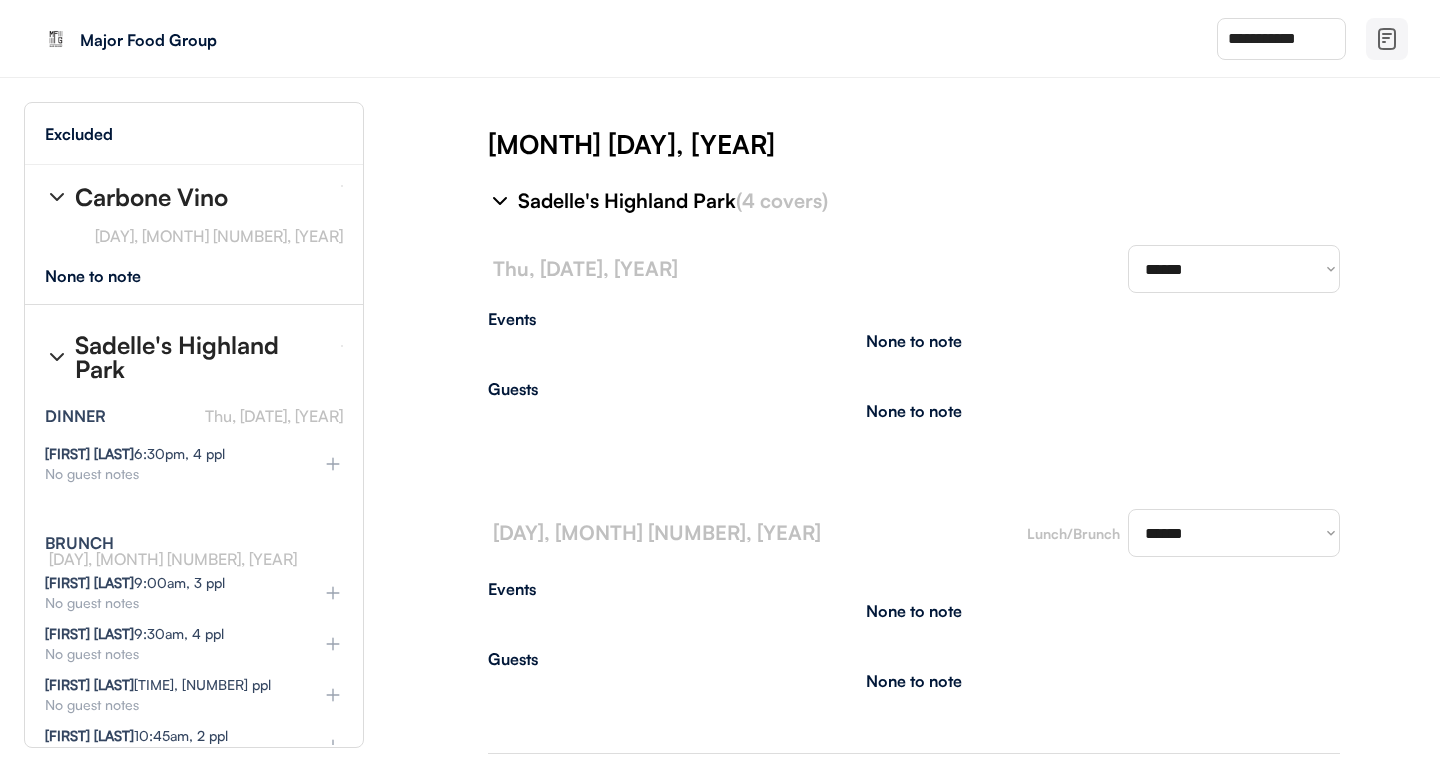 type on "**********" 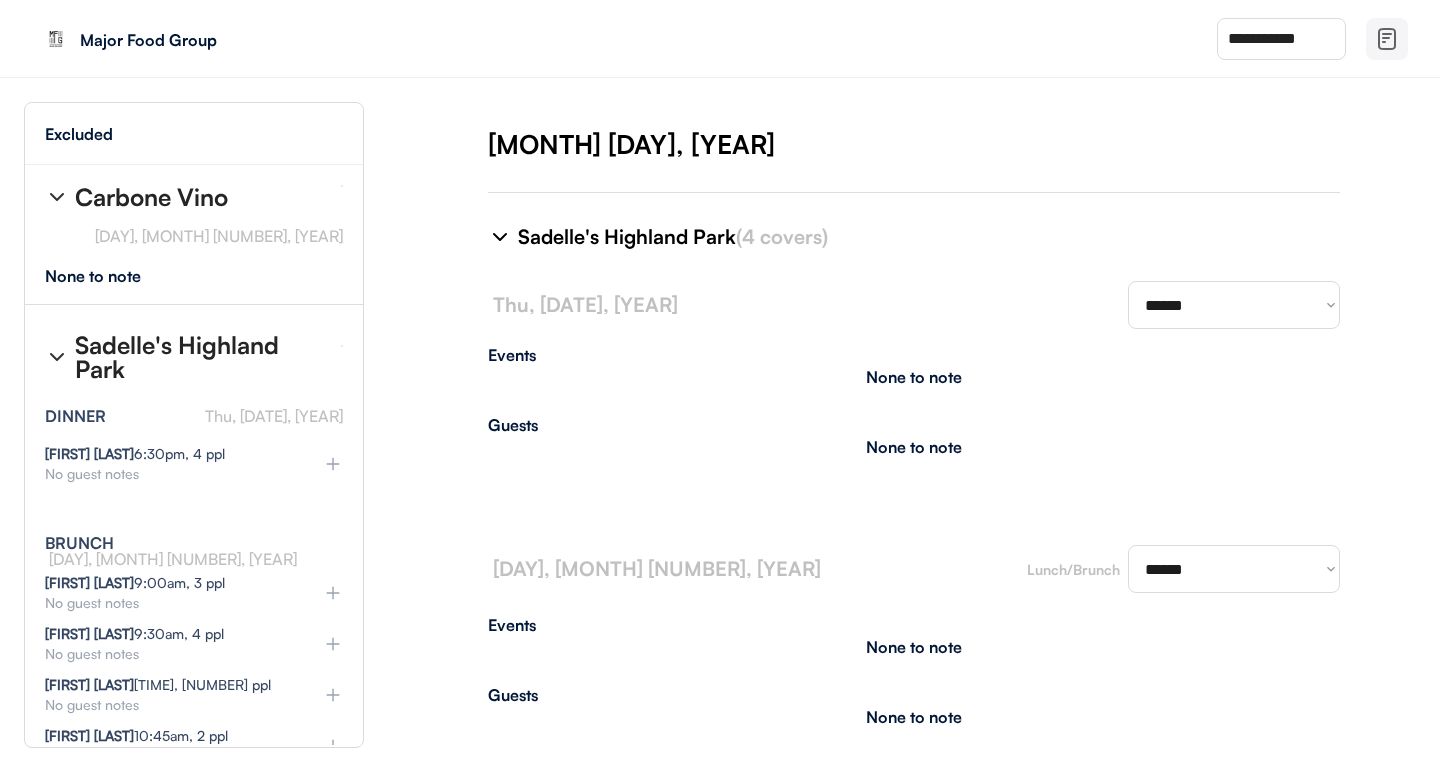 type on "**********" 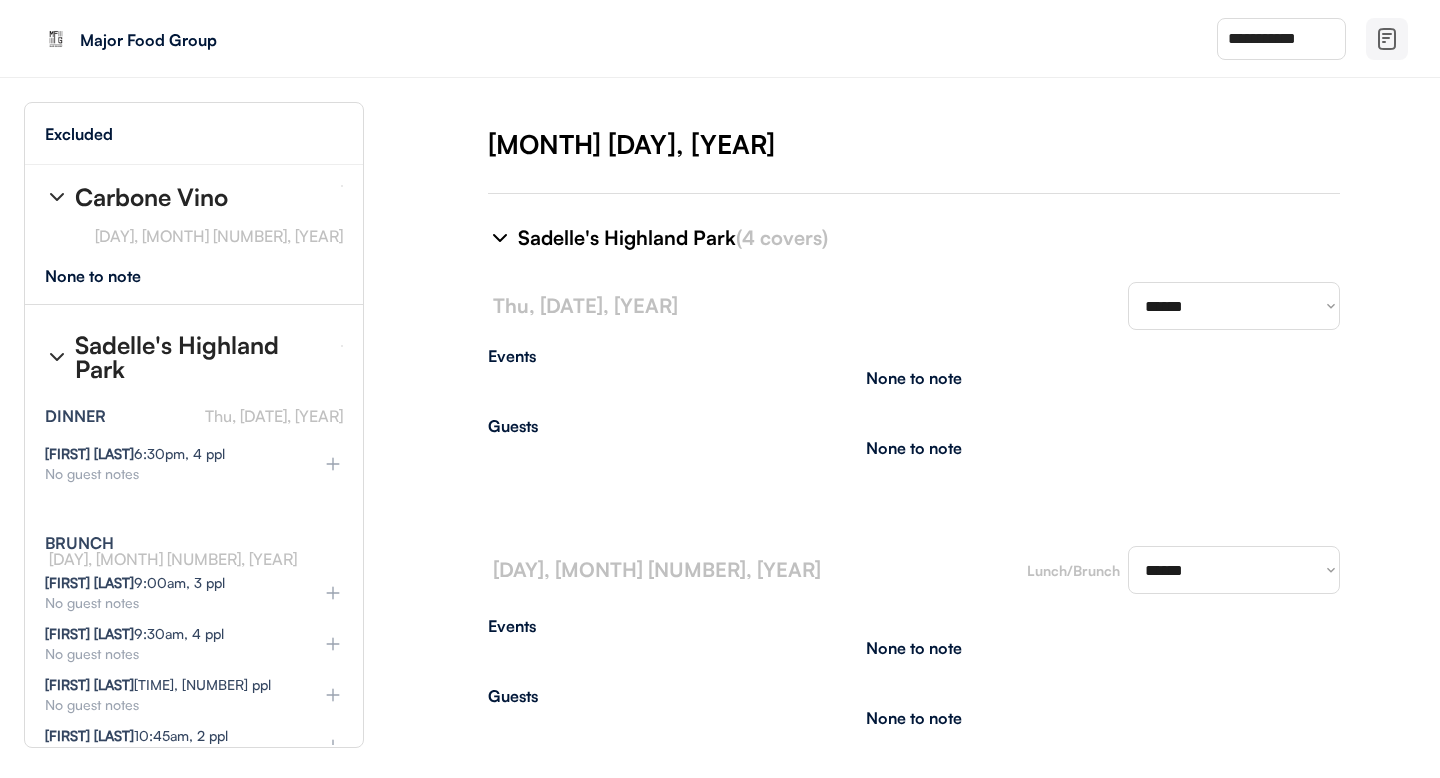 scroll, scrollTop: 13972, scrollLeft: 0, axis: vertical 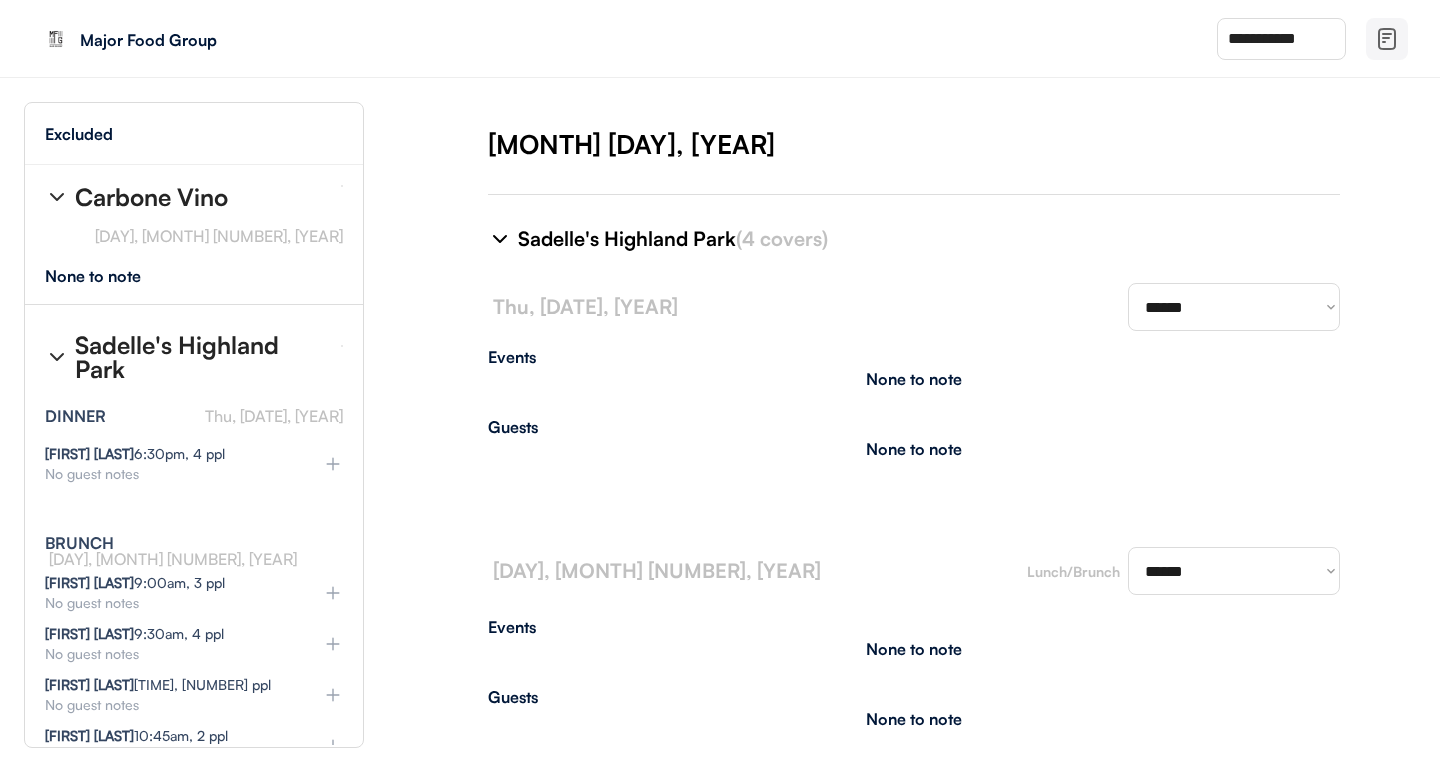 select on "**********" 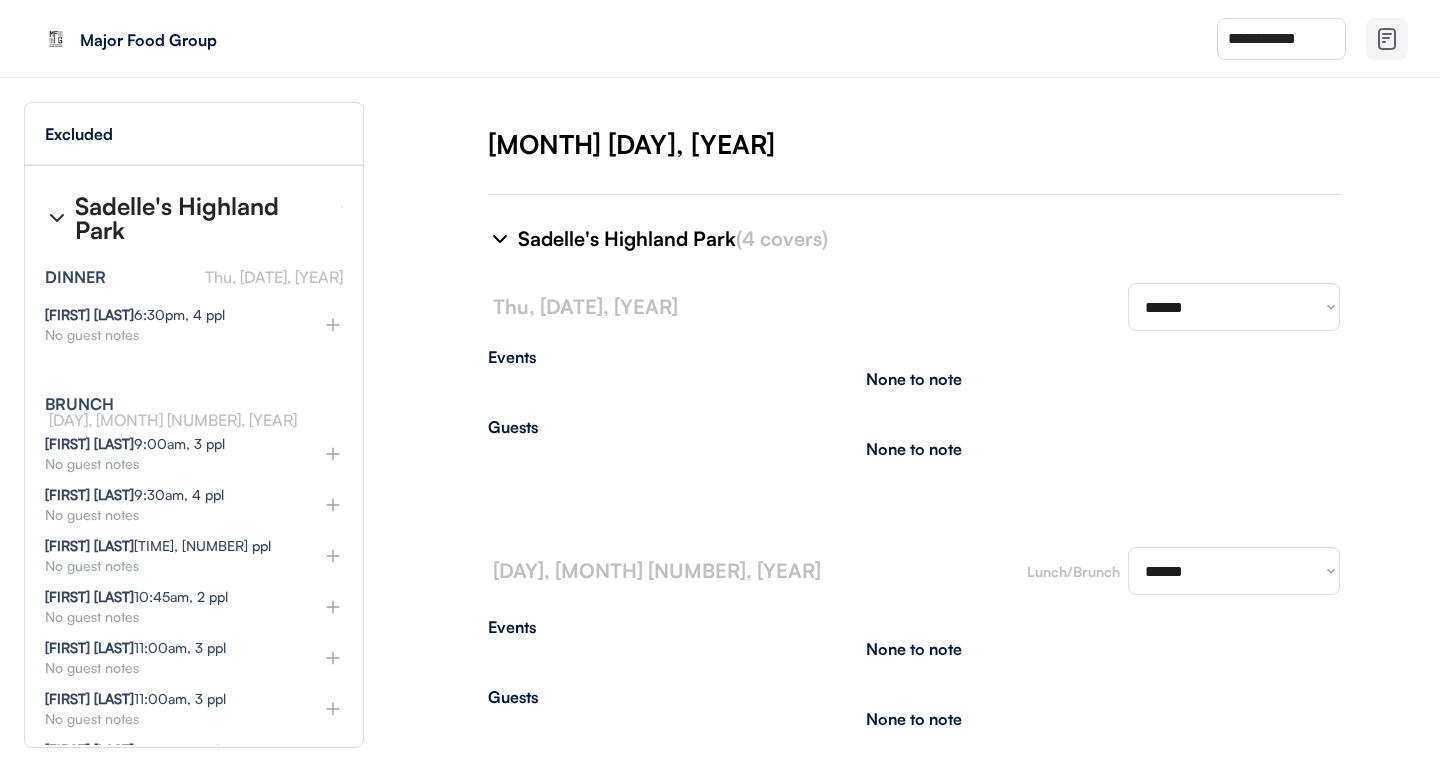 scroll, scrollTop: 50575, scrollLeft: 0, axis: vertical 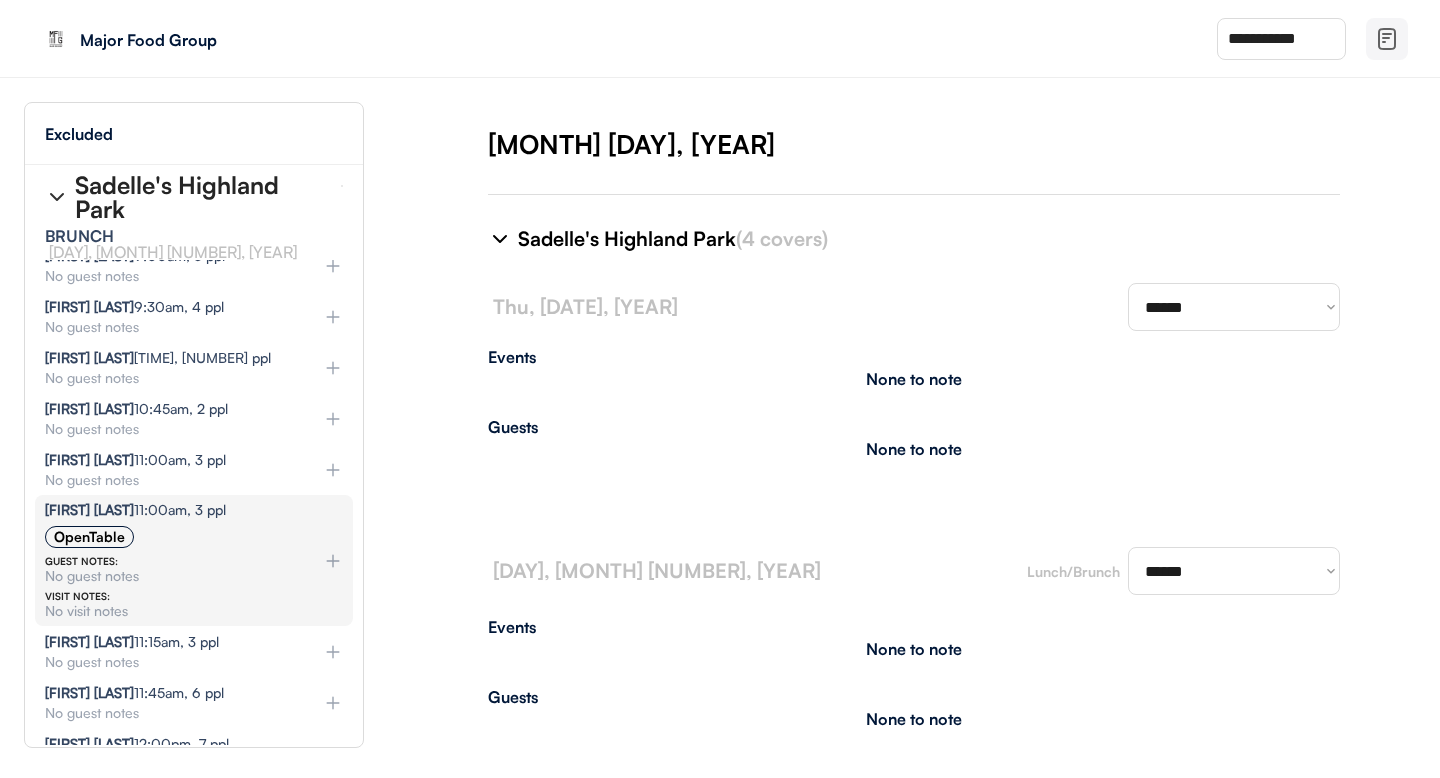 select on "********" 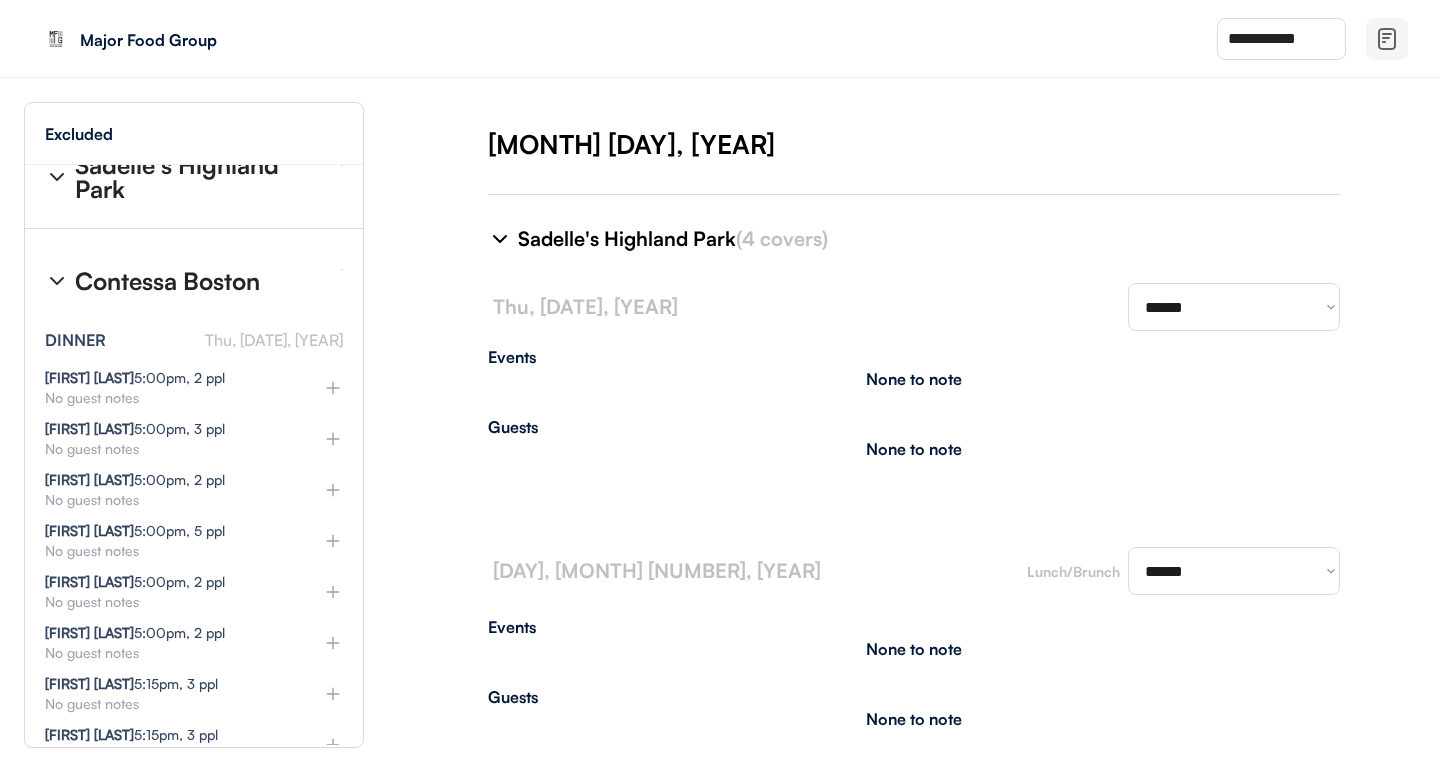 scroll, scrollTop: 51358, scrollLeft: 0, axis: vertical 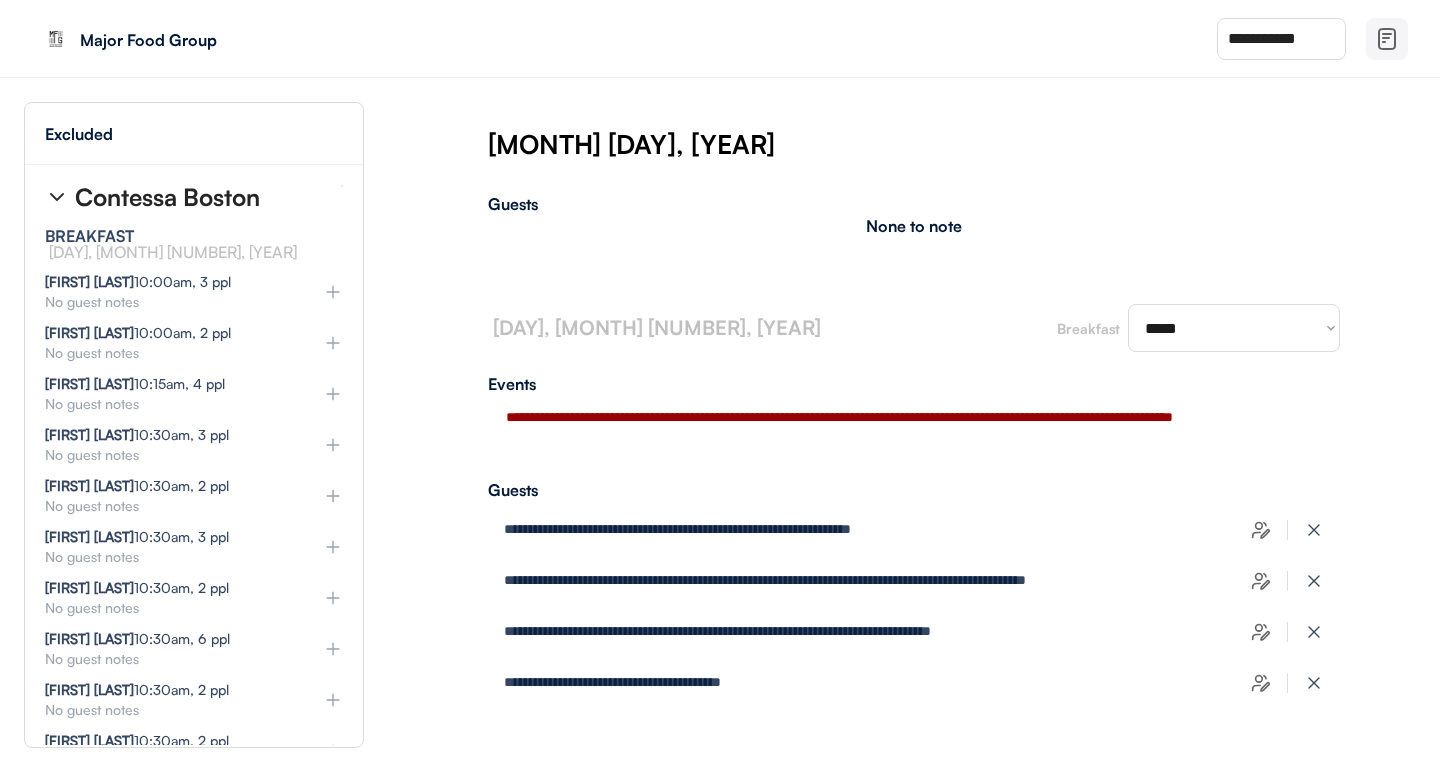 click 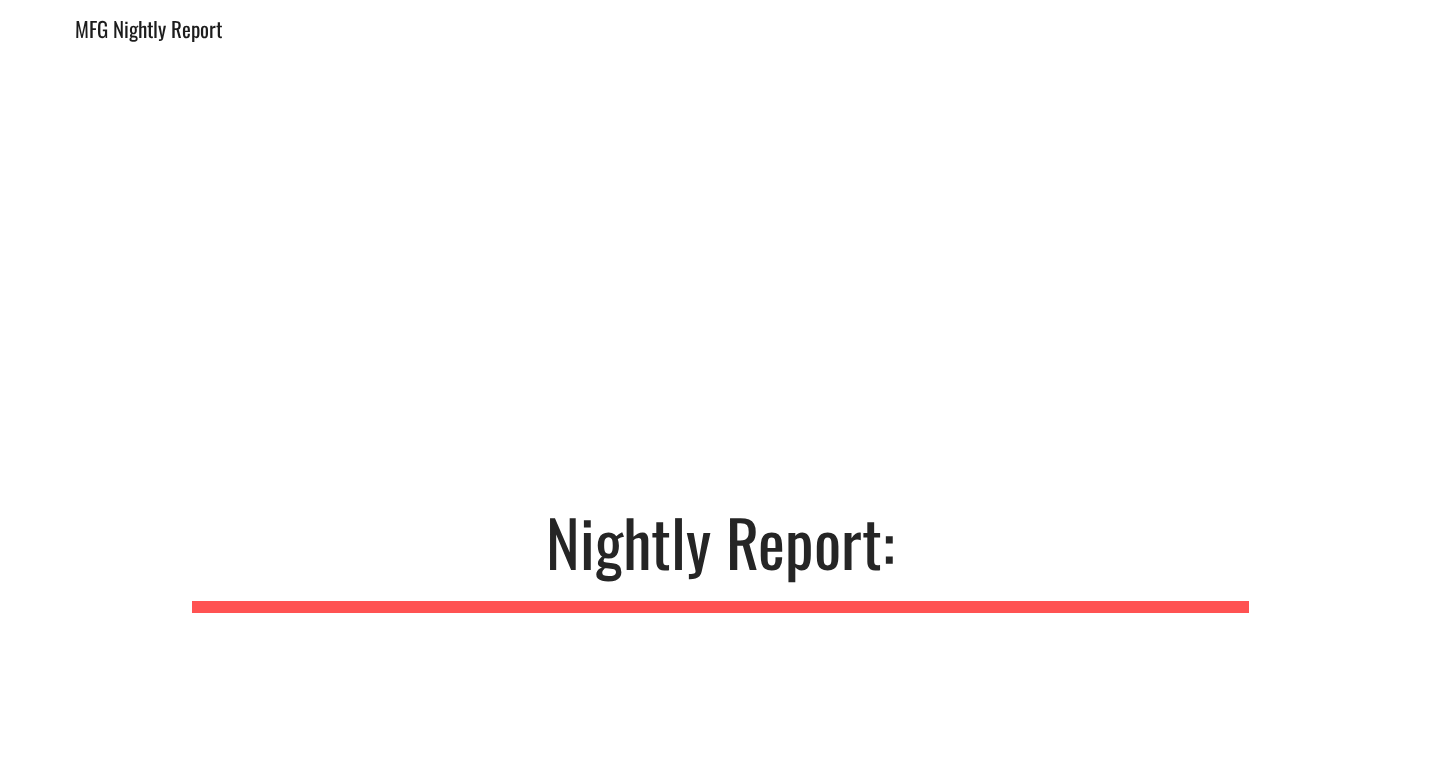 scroll, scrollTop: 0, scrollLeft: 0, axis: both 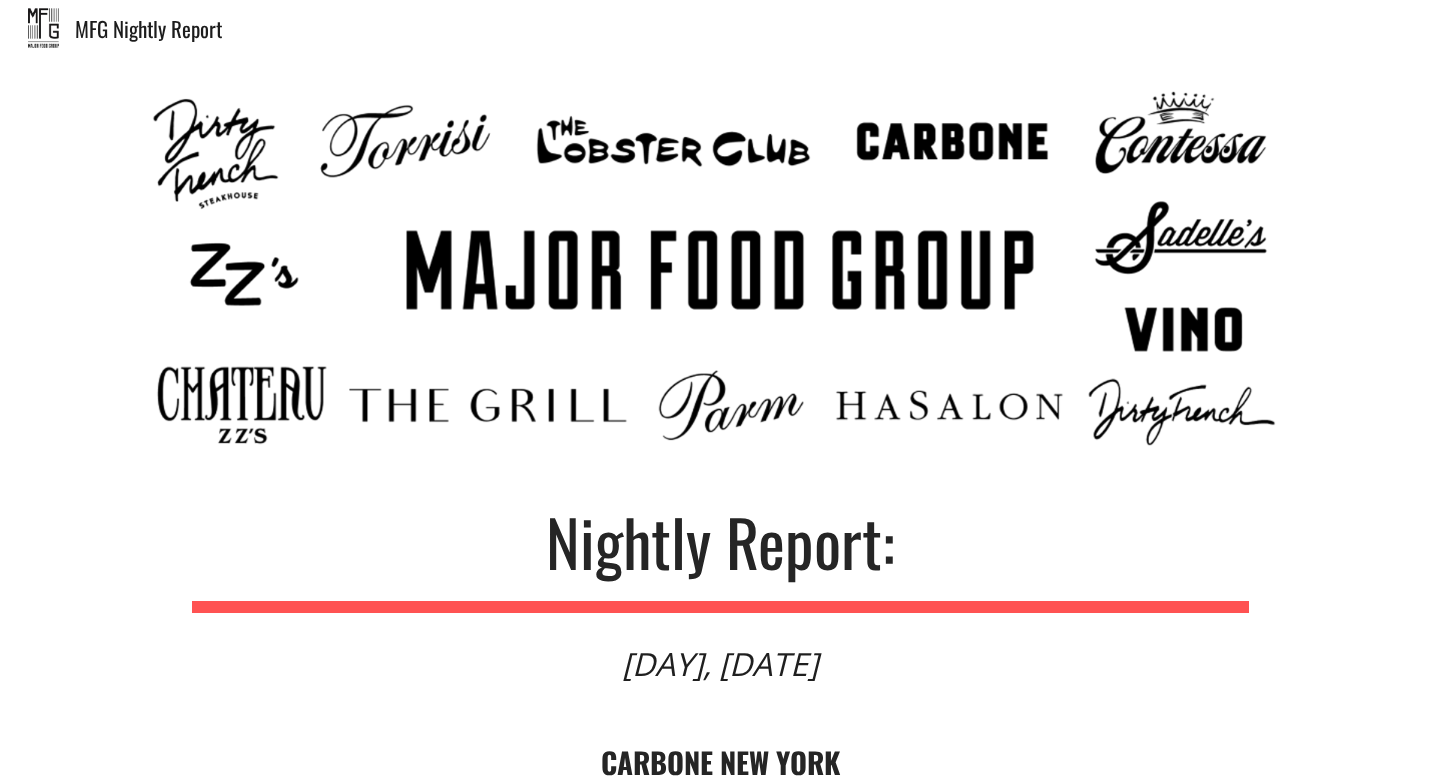 type on "**********" 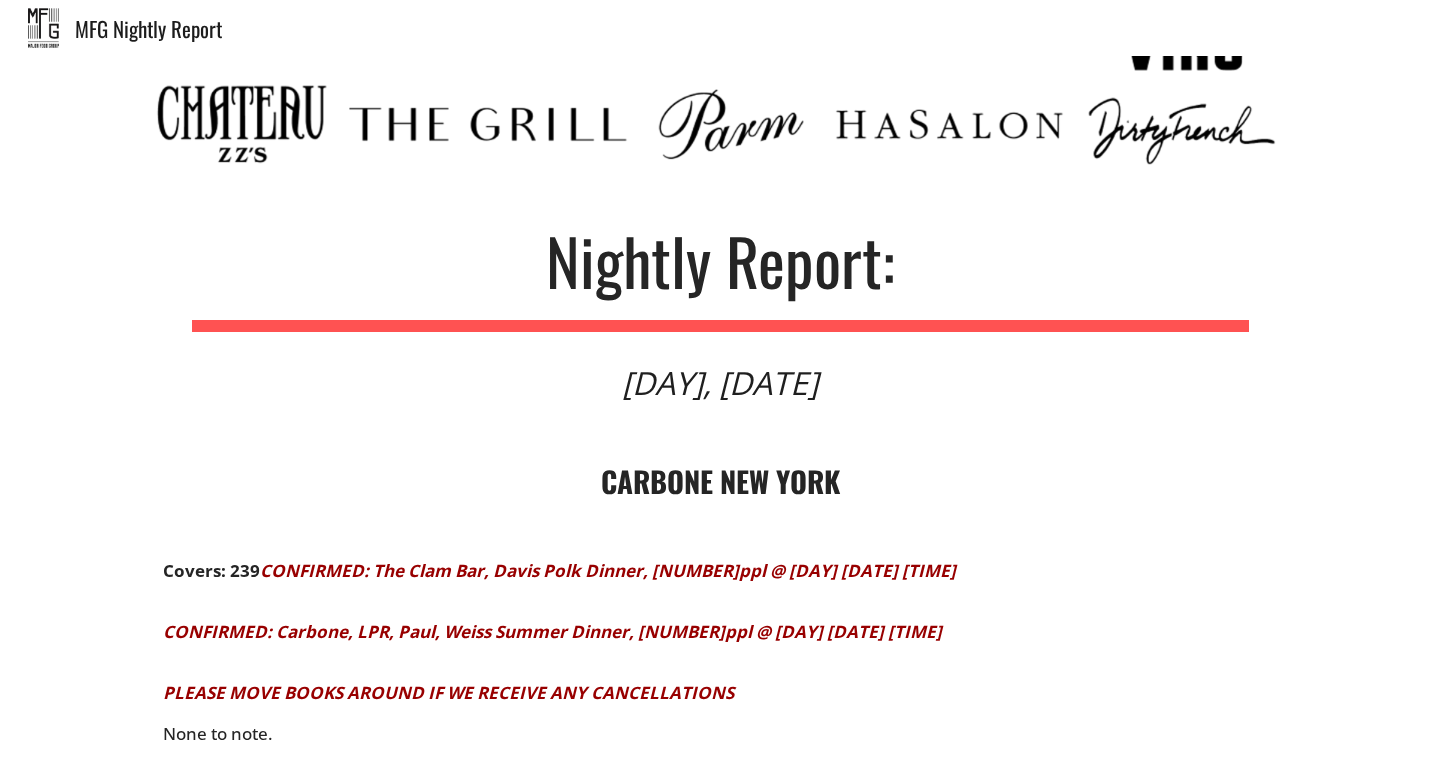 scroll, scrollTop: 396, scrollLeft: 0, axis: vertical 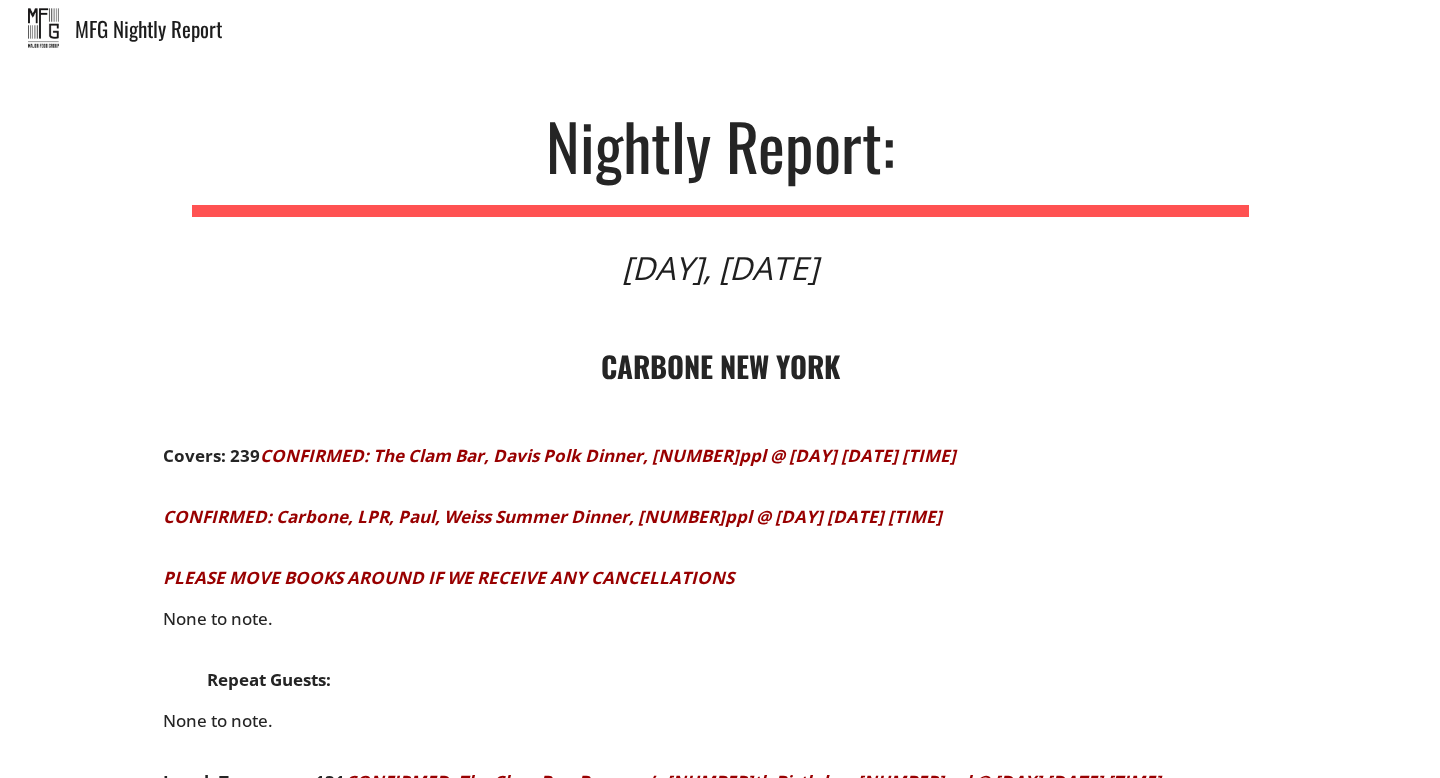 click on "CARBONE NEW YORK" at bounding box center [720, 365] 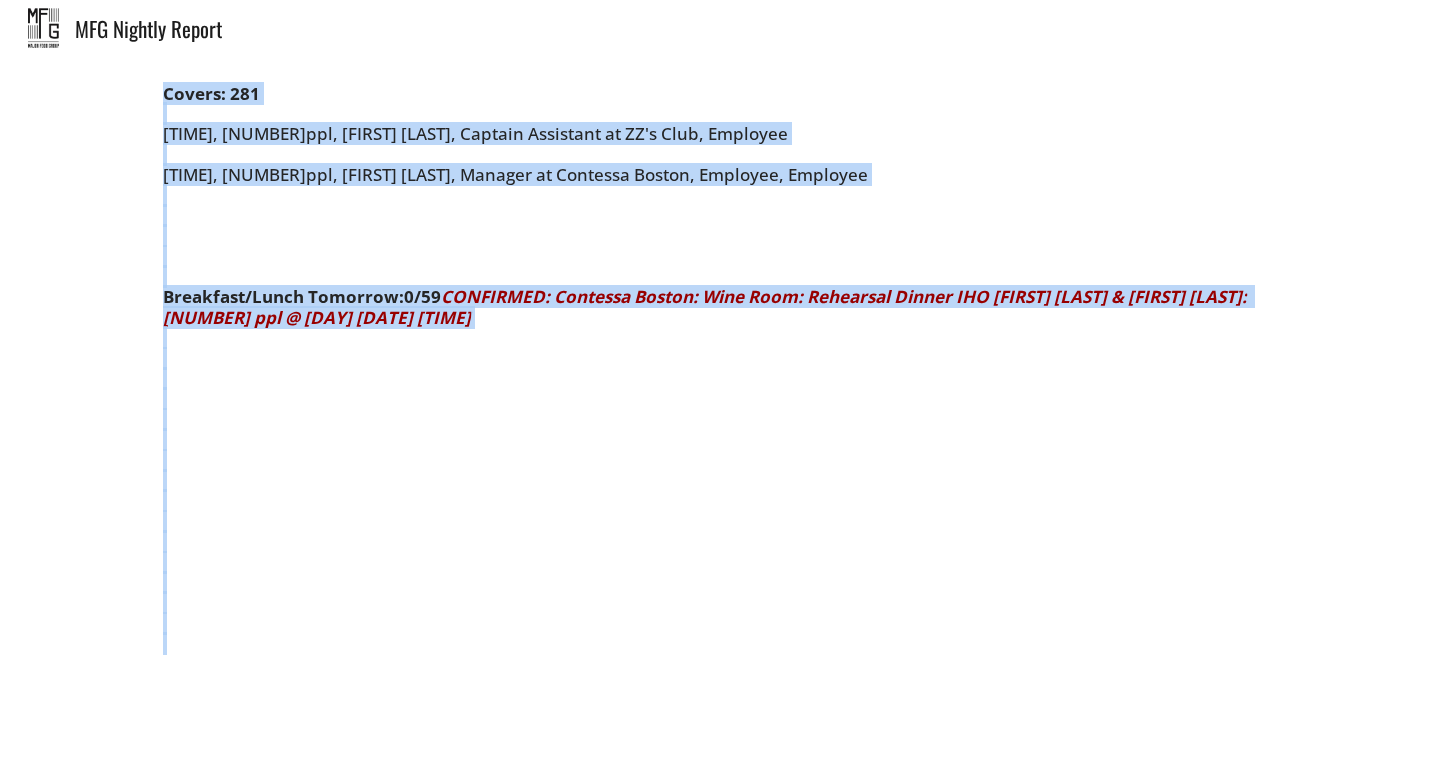 scroll, scrollTop: 10158, scrollLeft: 0, axis: vertical 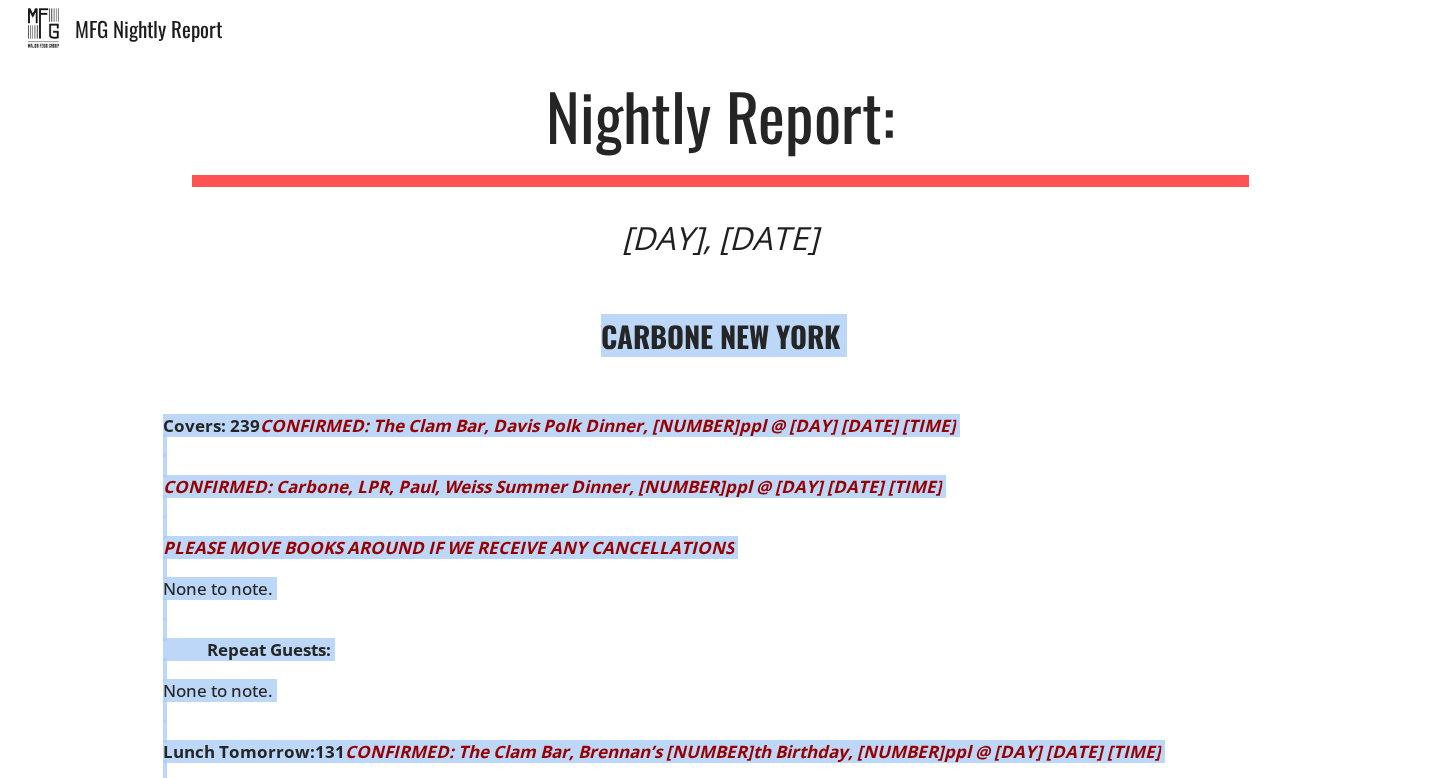 click on "CARBONE NEW YORK" at bounding box center (720, 335) 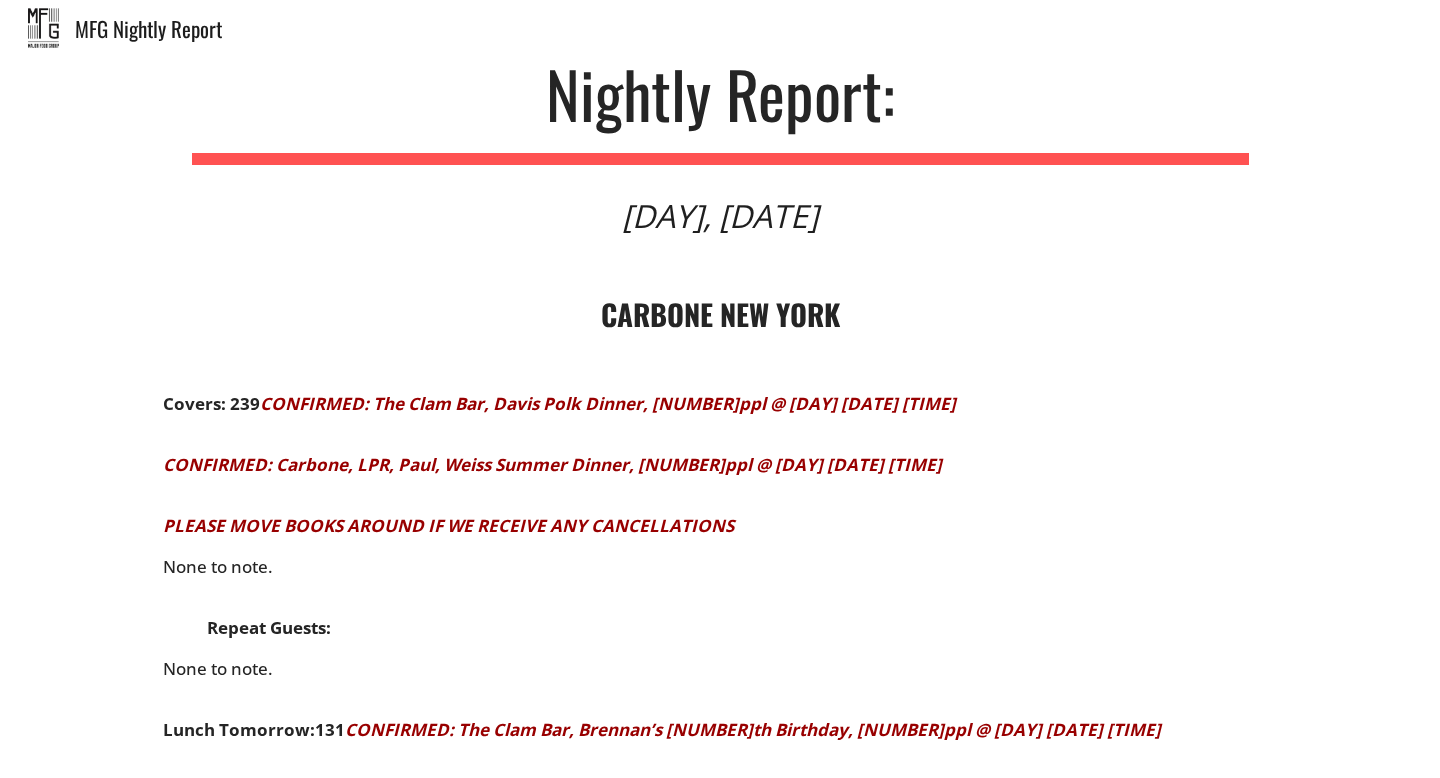 scroll, scrollTop: 383, scrollLeft: 0, axis: vertical 